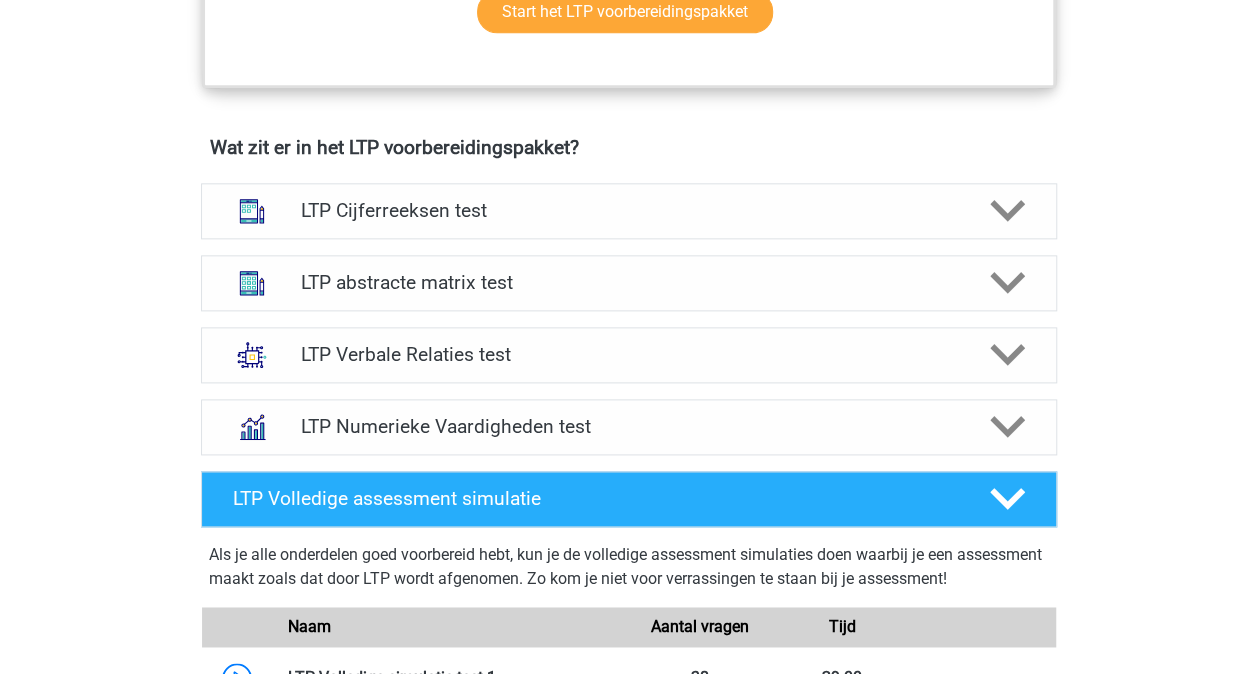 scroll, scrollTop: 1166, scrollLeft: 0, axis: vertical 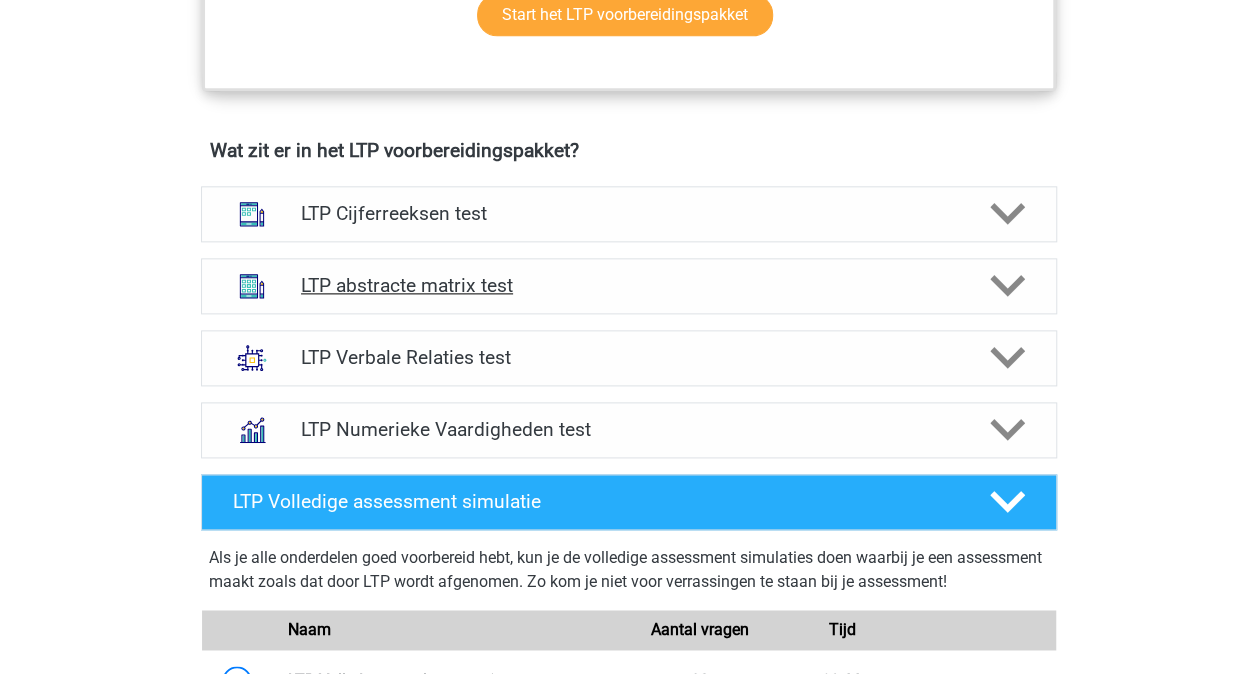 click on "LTP abstracte matrix test" at bounding box center (628, 285) 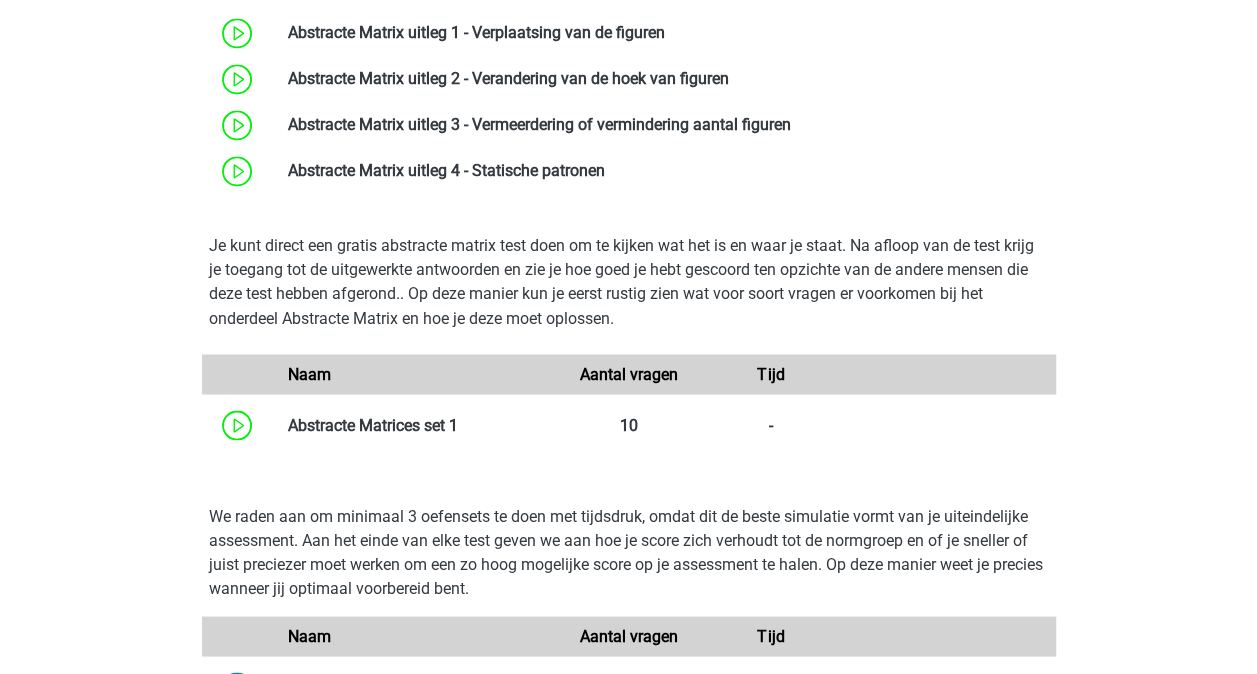 scroll, scrollTop: 1834, scrollLeft: 0, axis: vertical 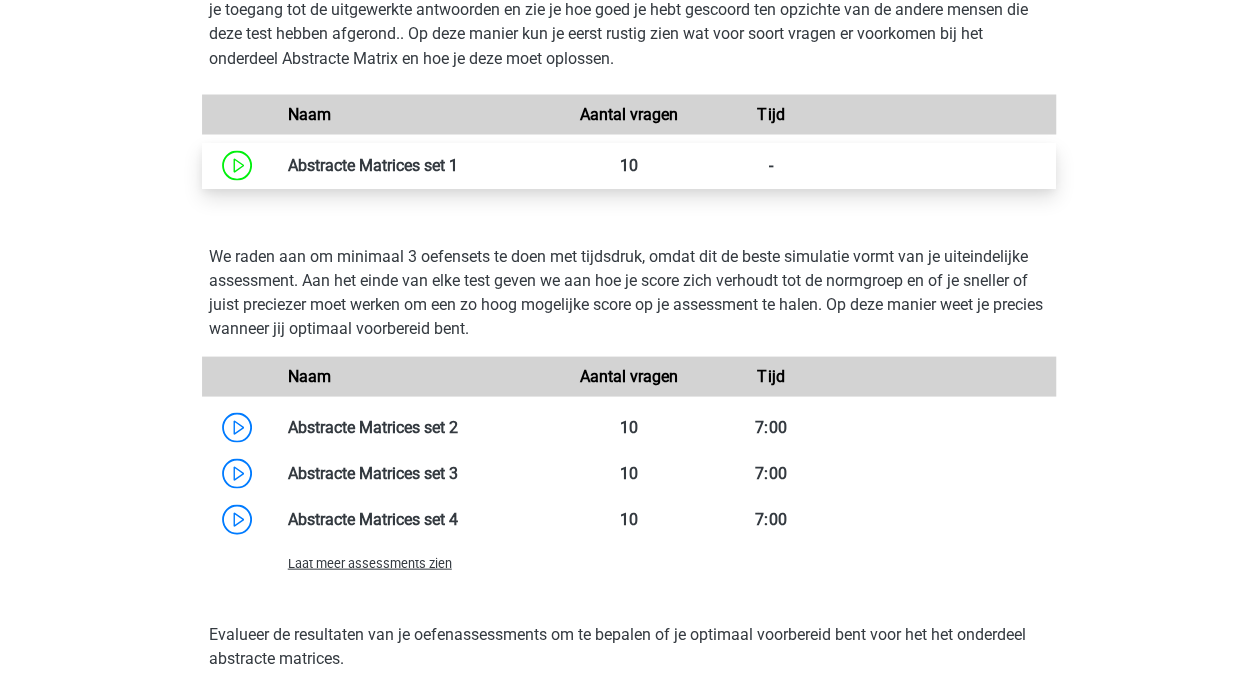 click at bounding box center (458, 164) 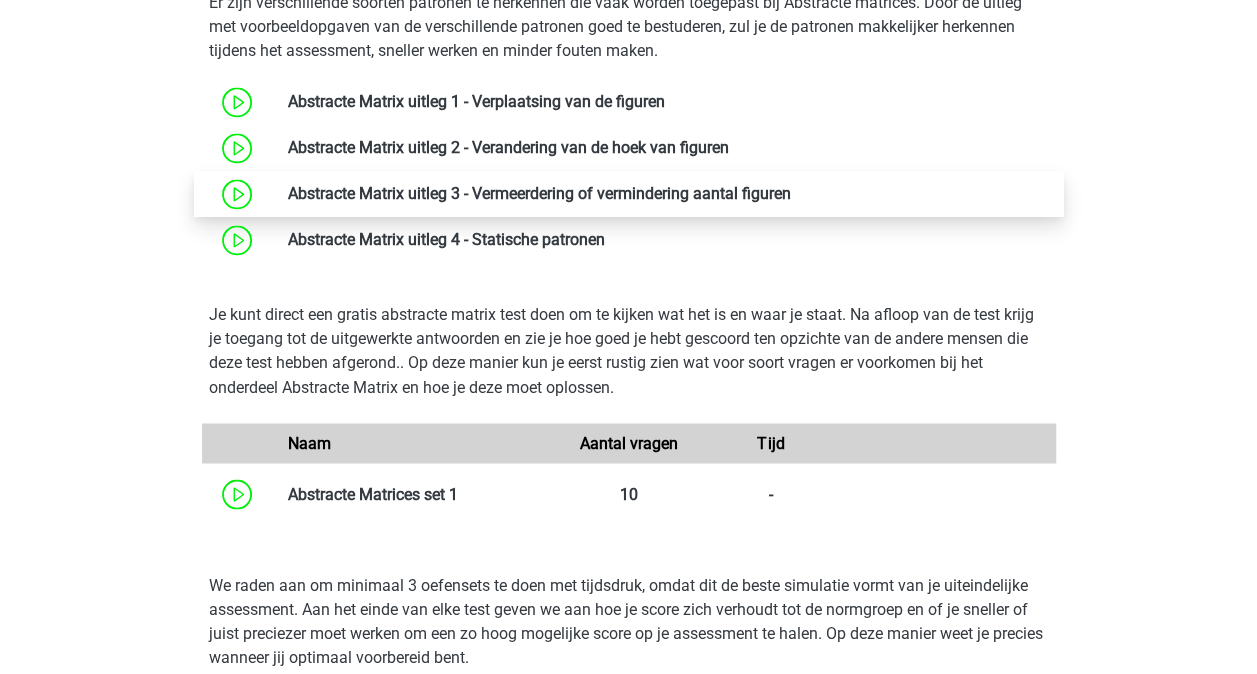 scroll, scrollTop: 1346, scrollLeft: 0, axis: vertical 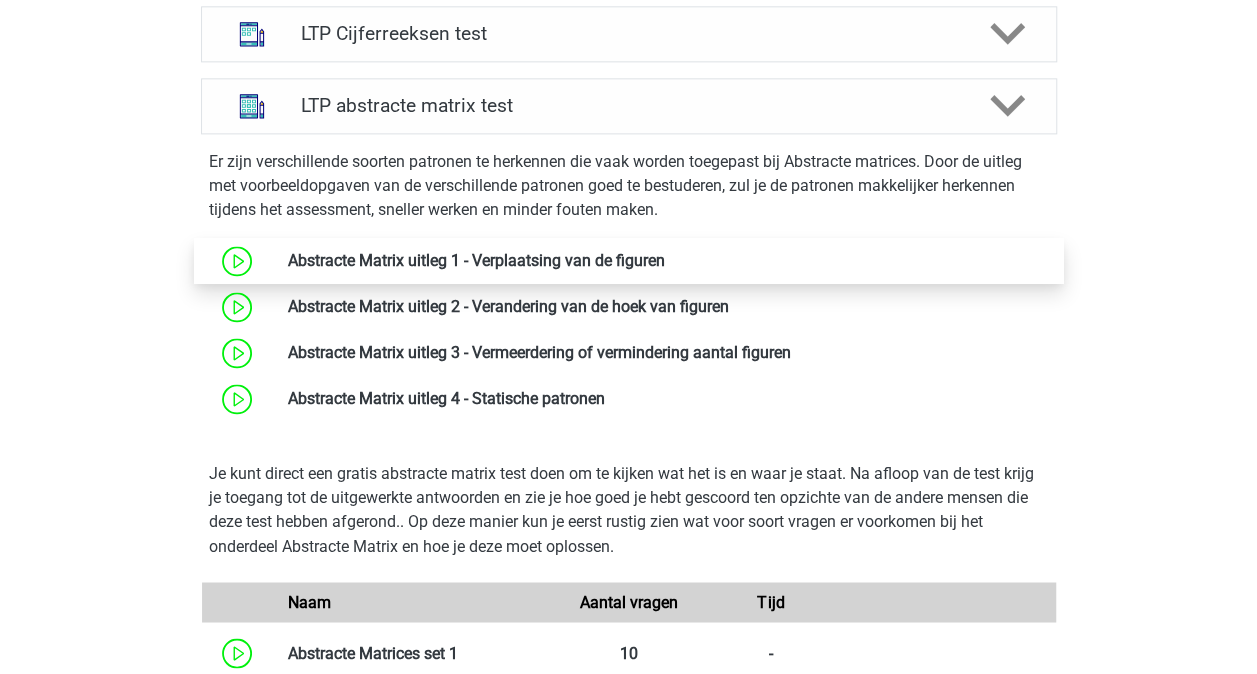 click at bounding box center (665, 260) 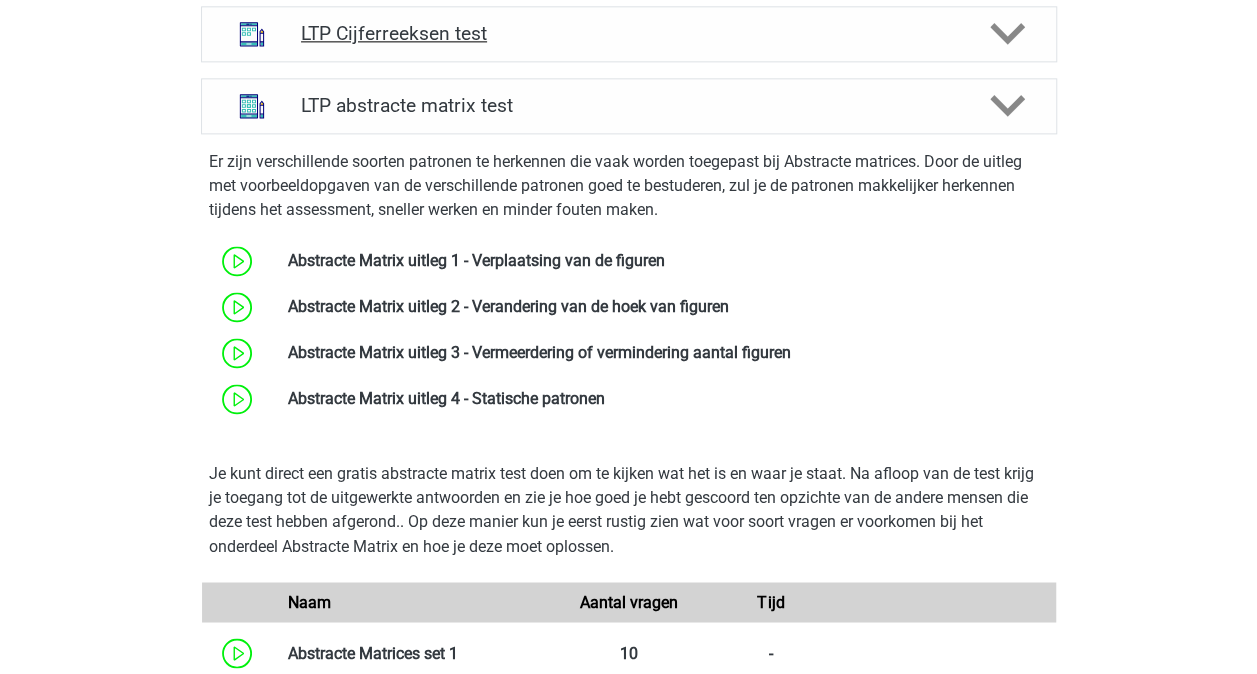 click on "LTP Cijferreeksen test" at bounding box center (629, 34) 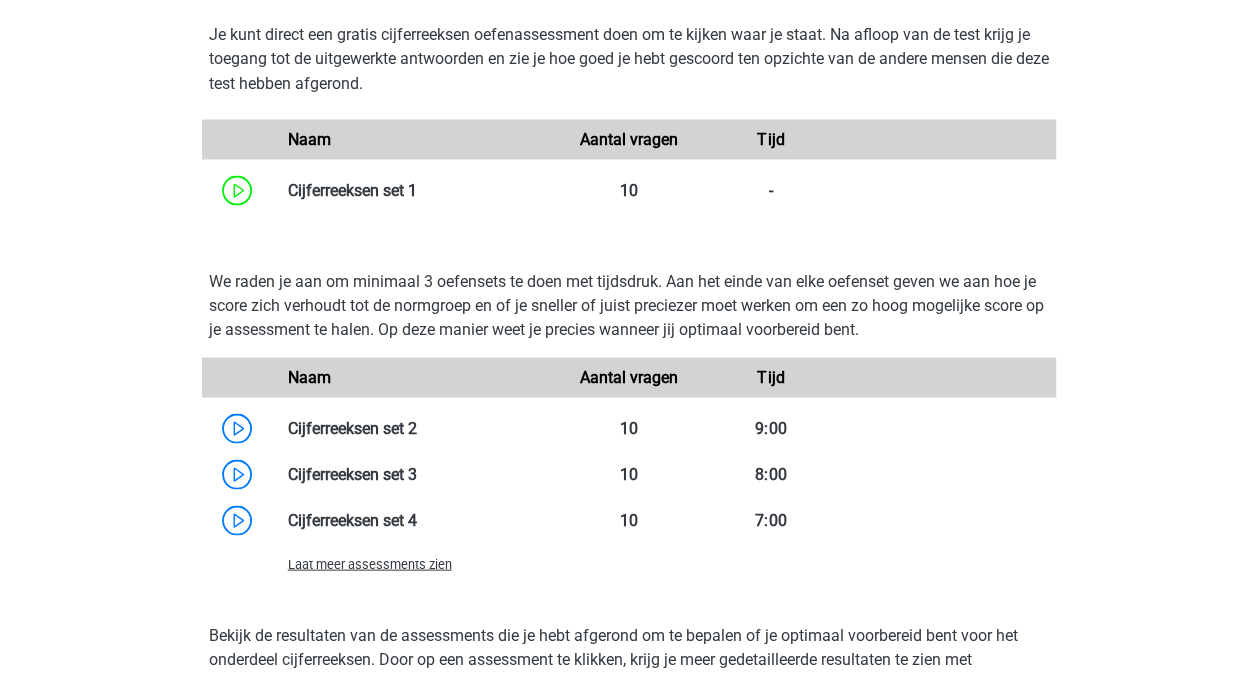 scroll, scrollTop: 1808, scrollLeft: 0, axis: vertical 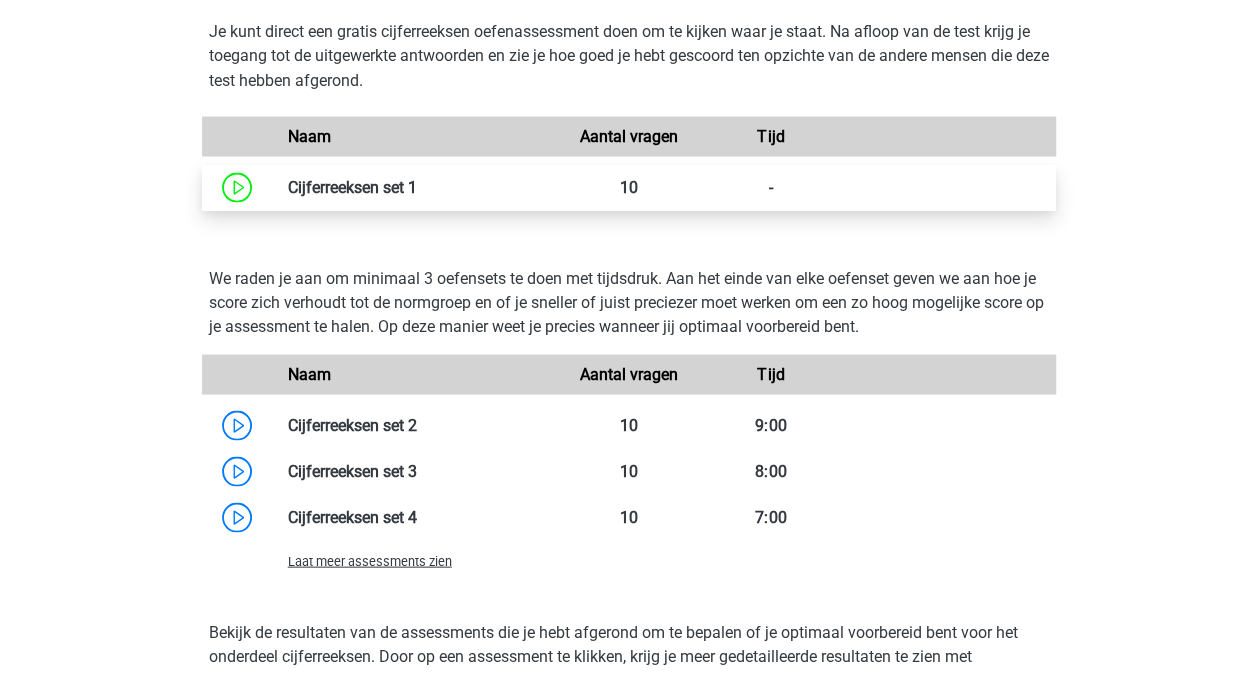 click at bounding box center [417, 186] 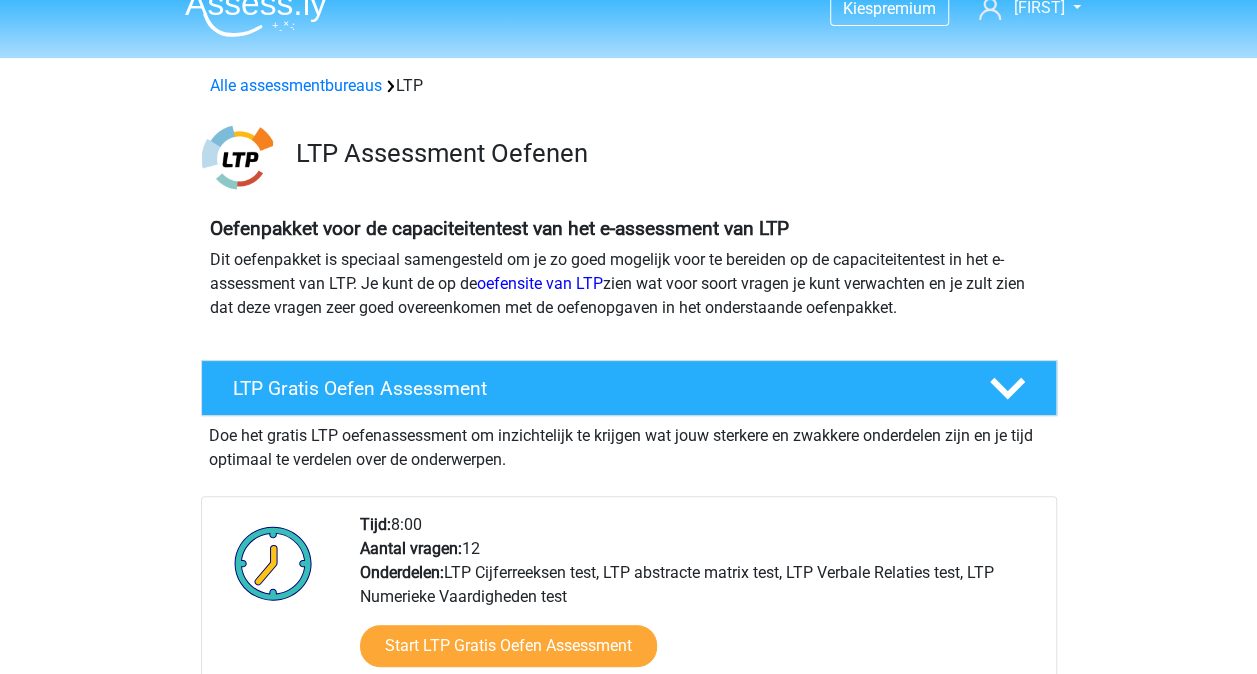 scroll, scrollTop: 0, scrollLeft: 0, axis: both 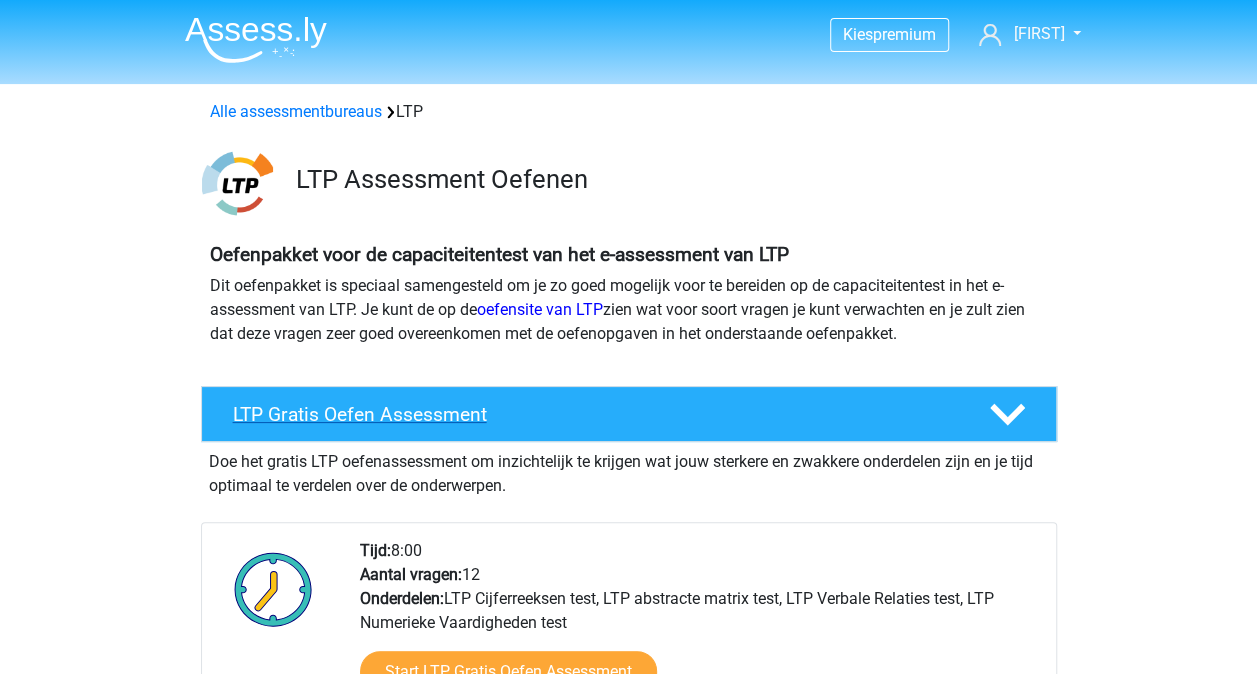 click on "LTP Gratis Oefen Assessment" at bounding box center (595, 414) 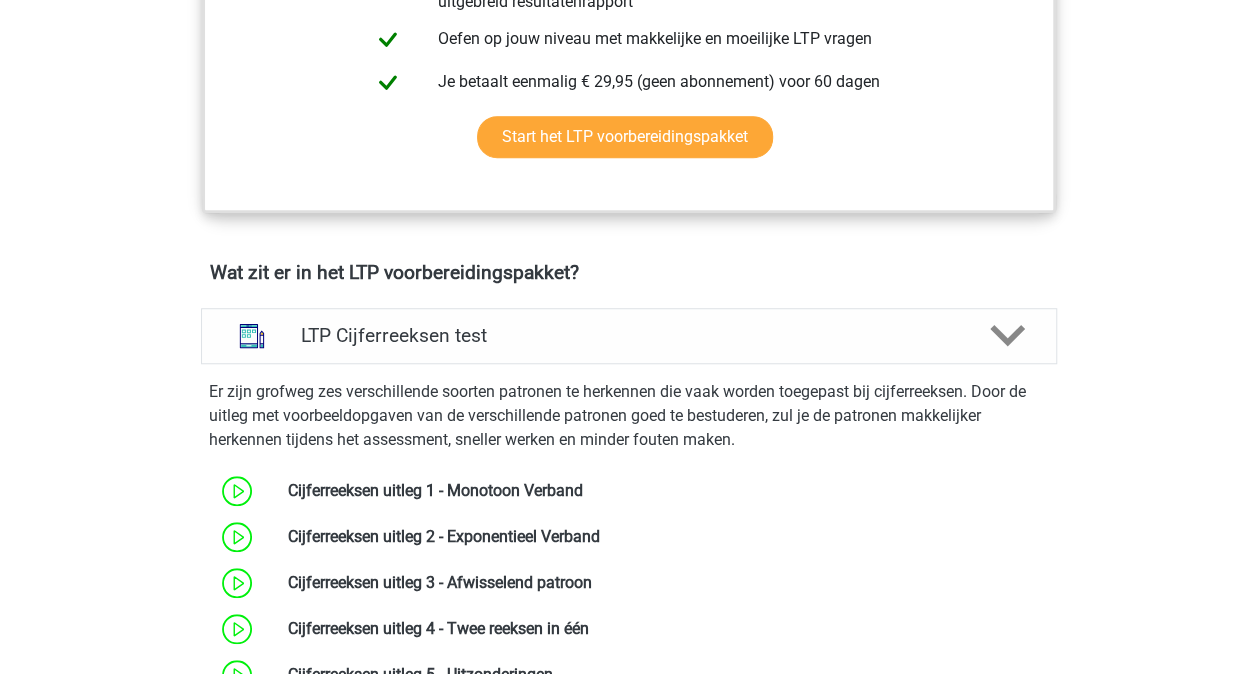 scroll, scrollTop: 669, scrollLeft: 0, axis: vertical 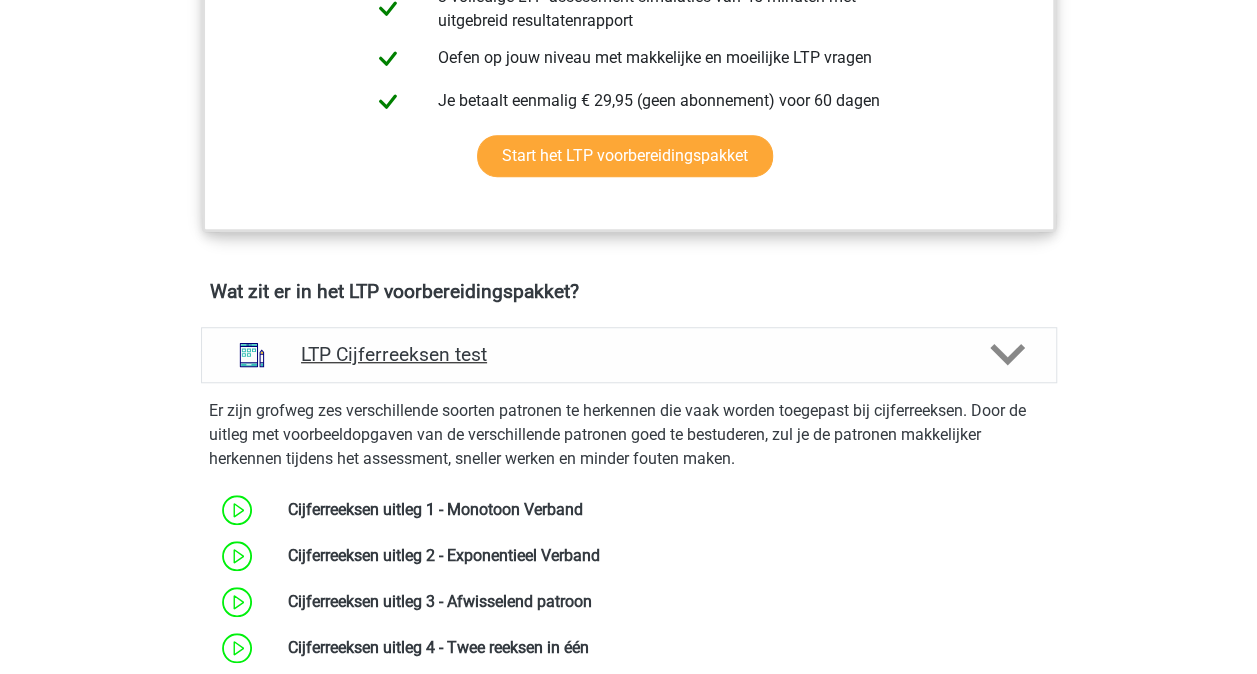 click on "LTP Cijferreeksen test" at bounding box center [629, 355] 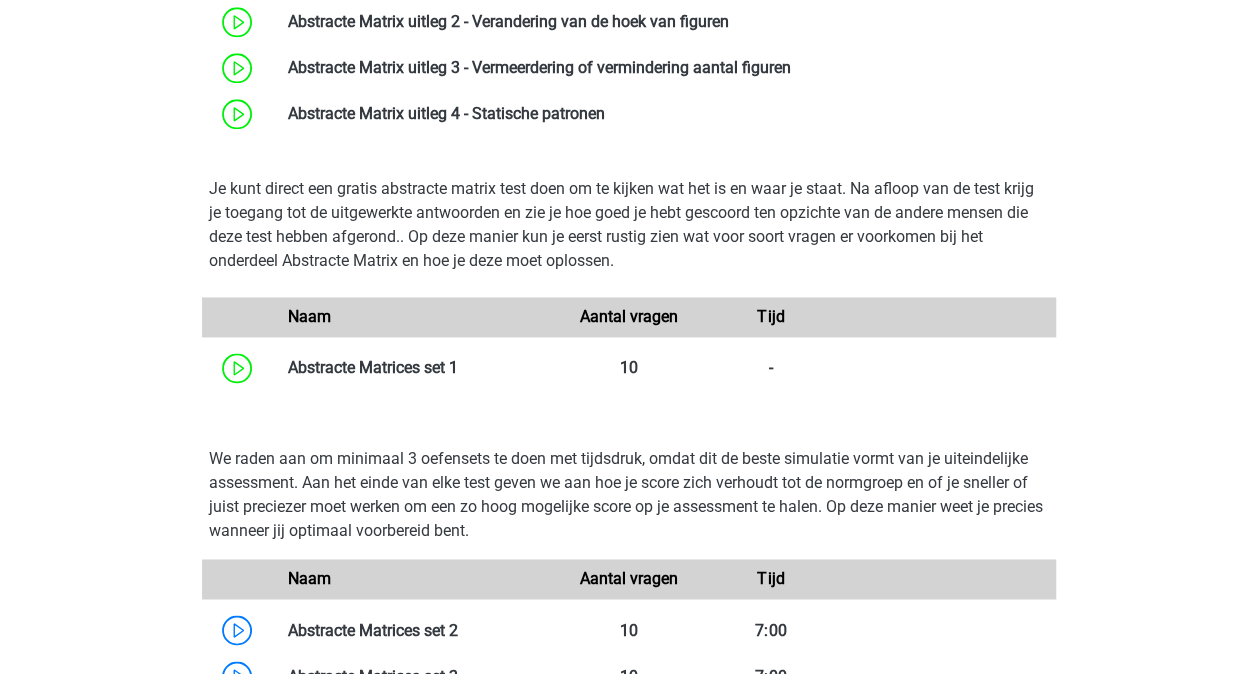 scroll, scrollTop: 1555, scrollLeft: 0, axis: vertical 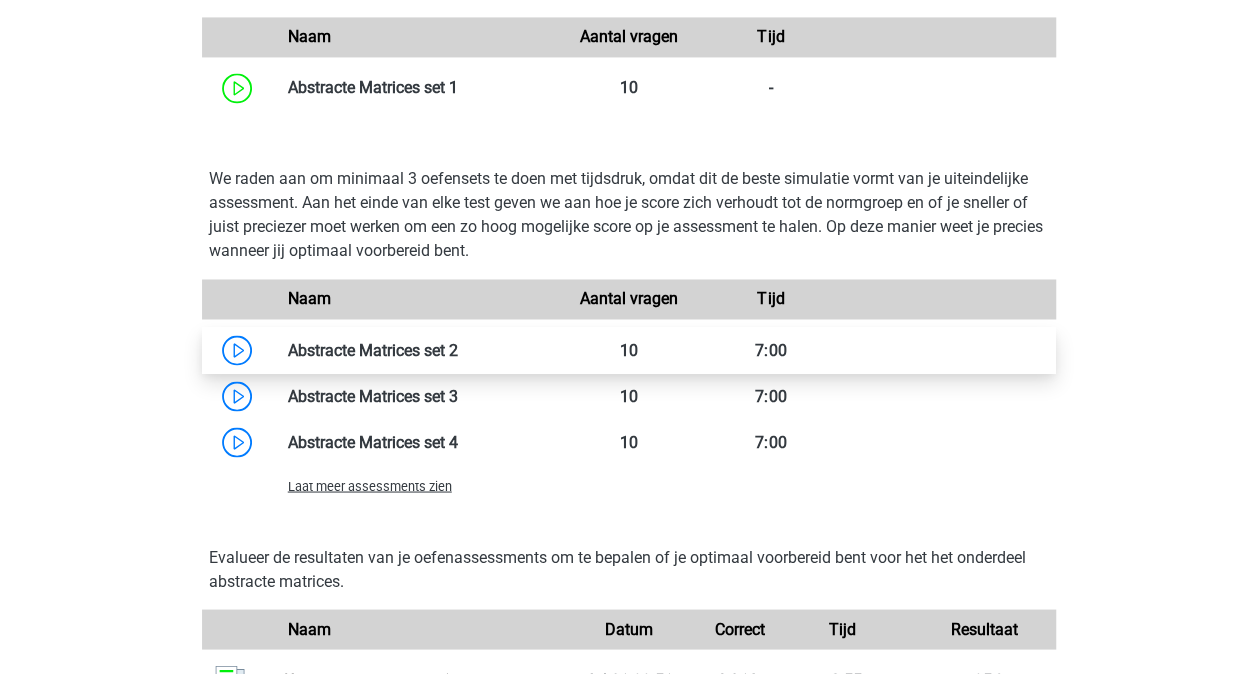 click at bounding box center [458, 349] 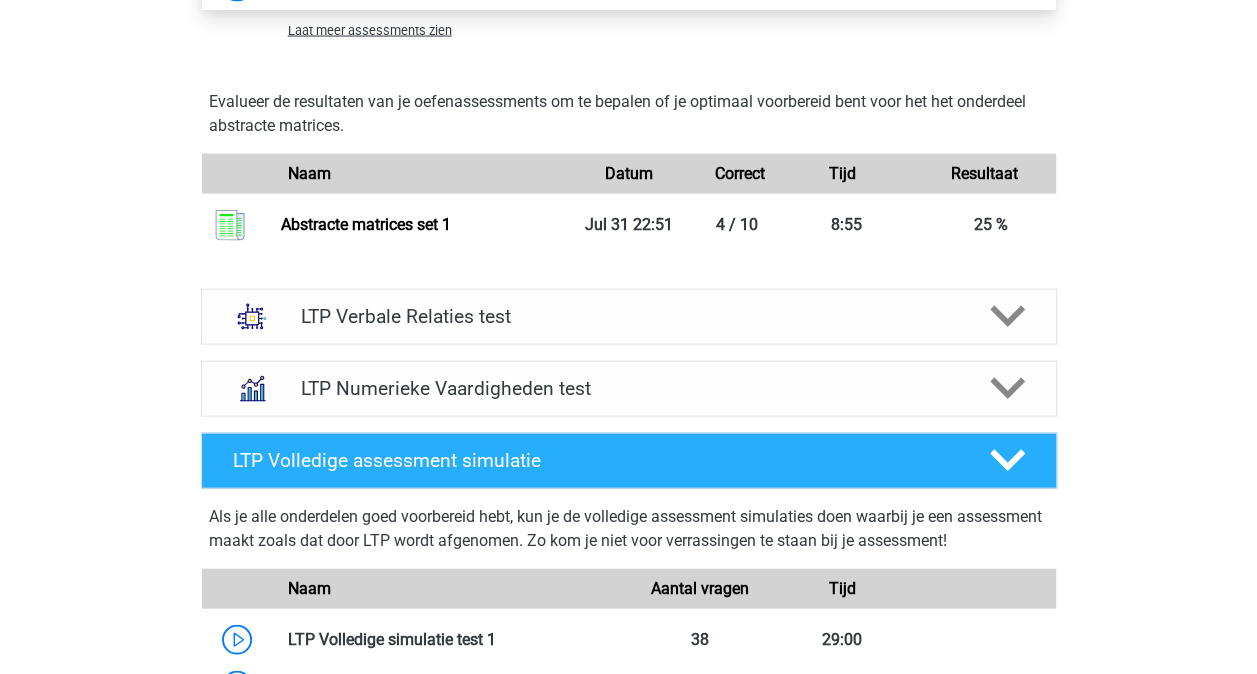 scroll, scrollTop: 2021, scrollLeft: 0, axis: vertical 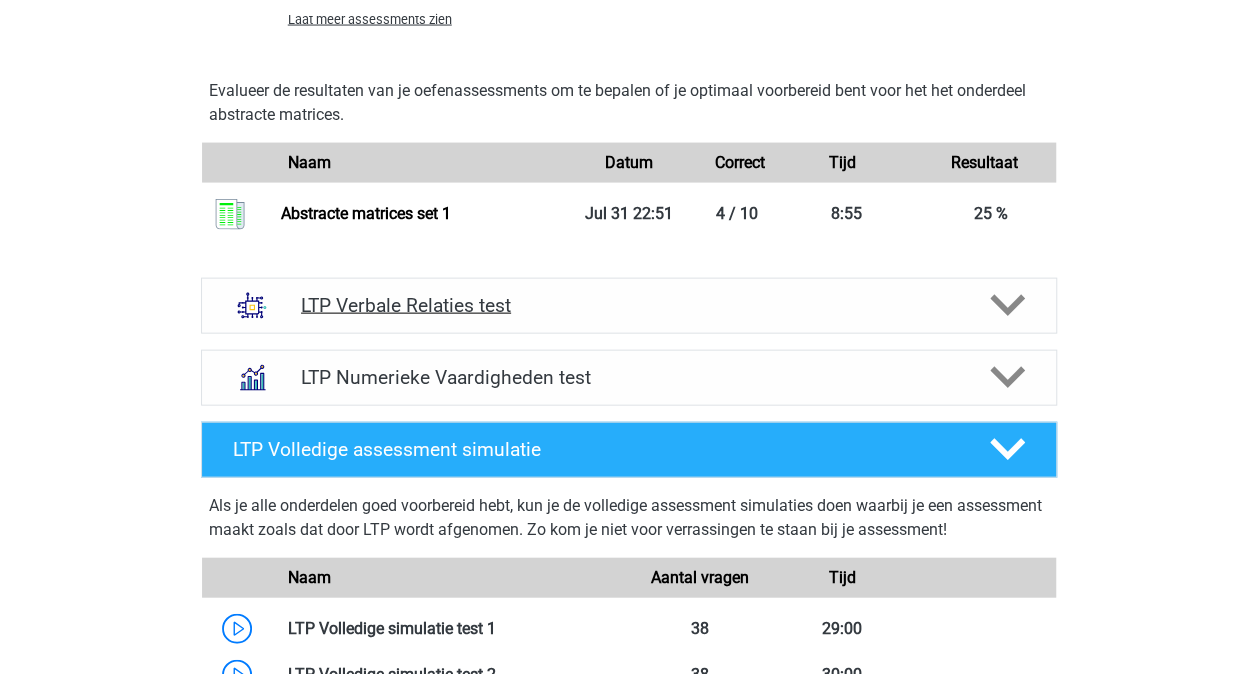 click on "LTP Verbale Relaties test" at bounding box center [628, 305] 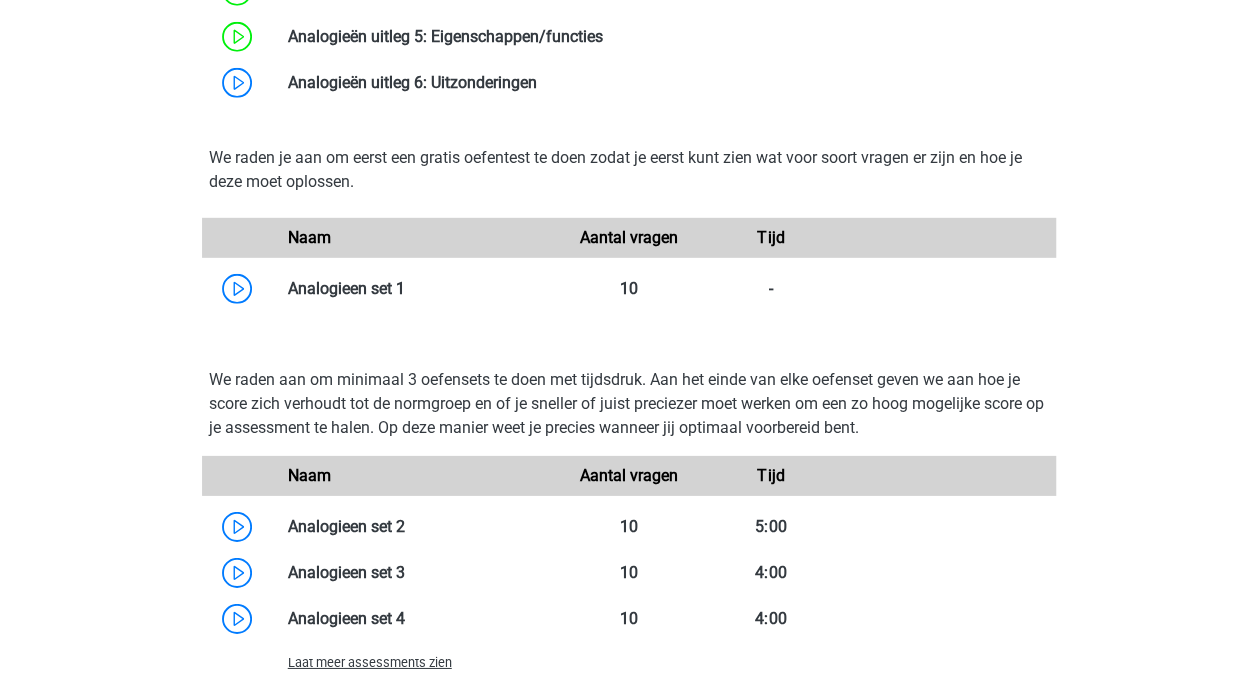scroll, scrollTop: 2846, scrollLeft: 0, axis: vertical 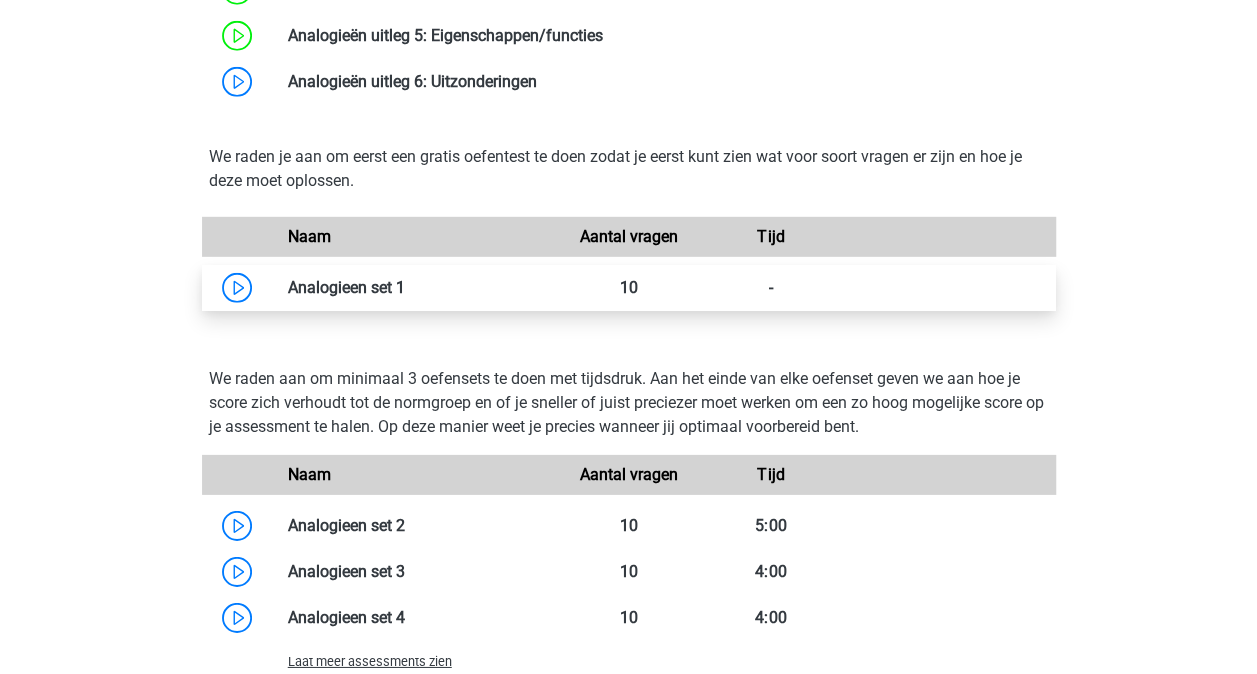 click at bounding box center [405, 287] 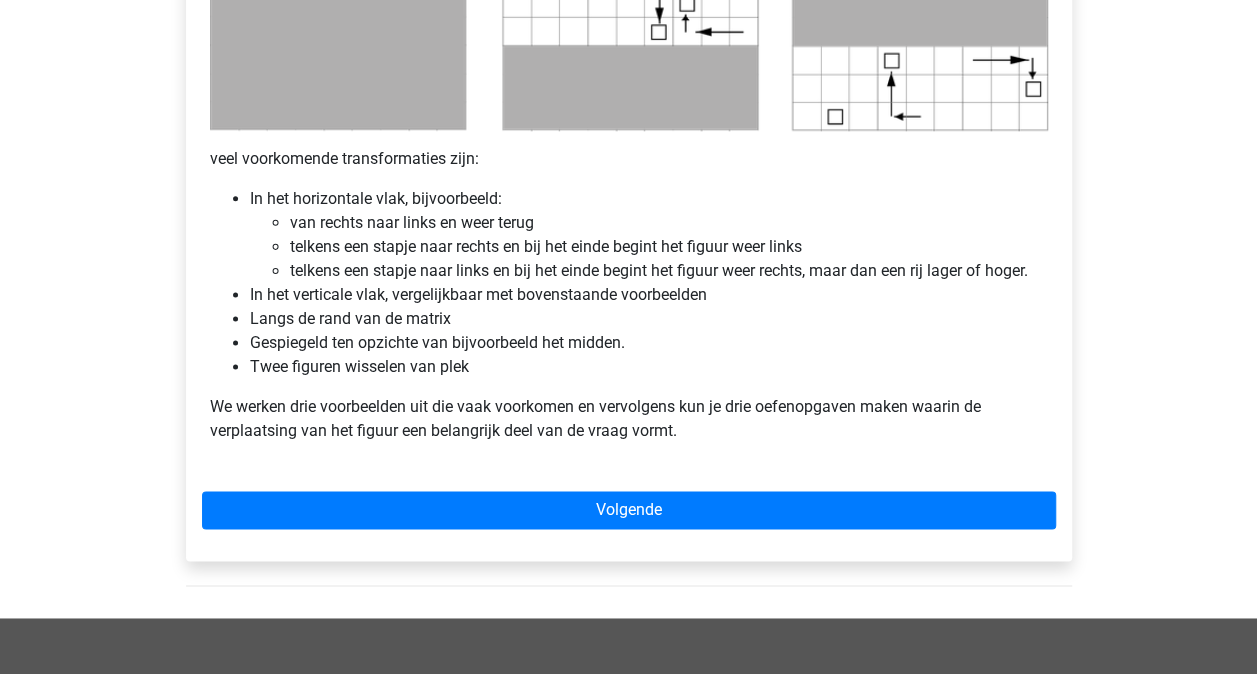 scroll, scrollTop: 1238, scrollLeft: 0, axis: vertical 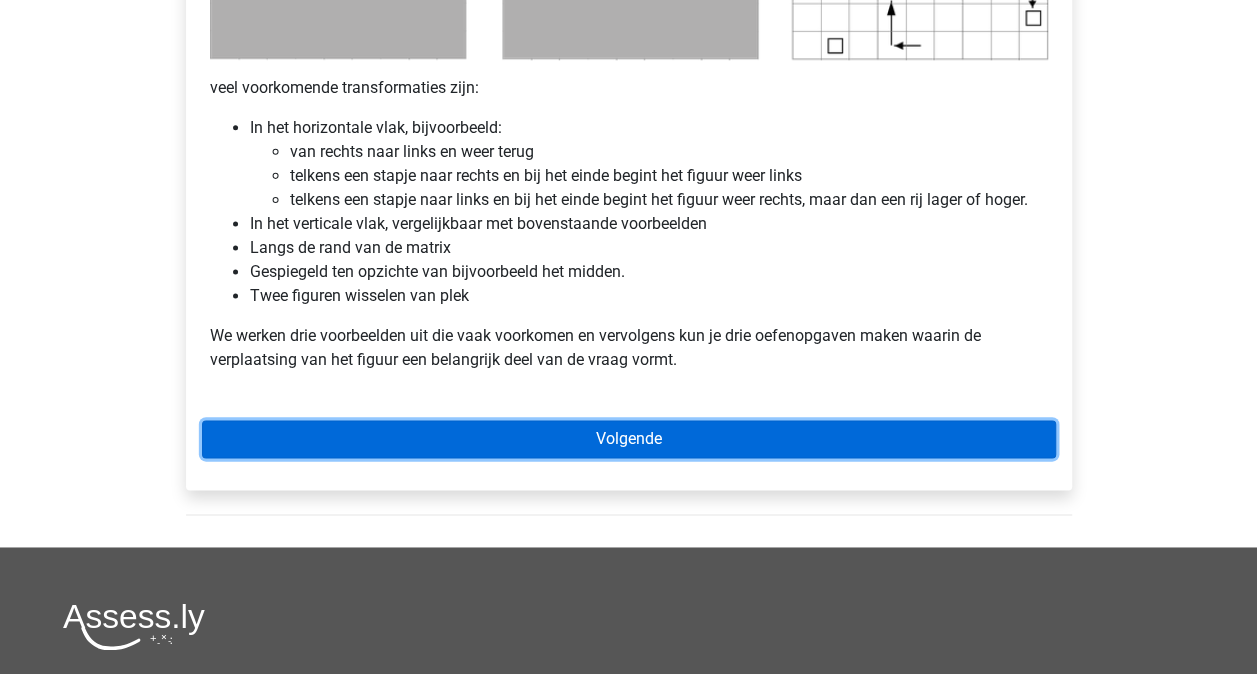 click on "Volgende" at bounding box center [629, 439] 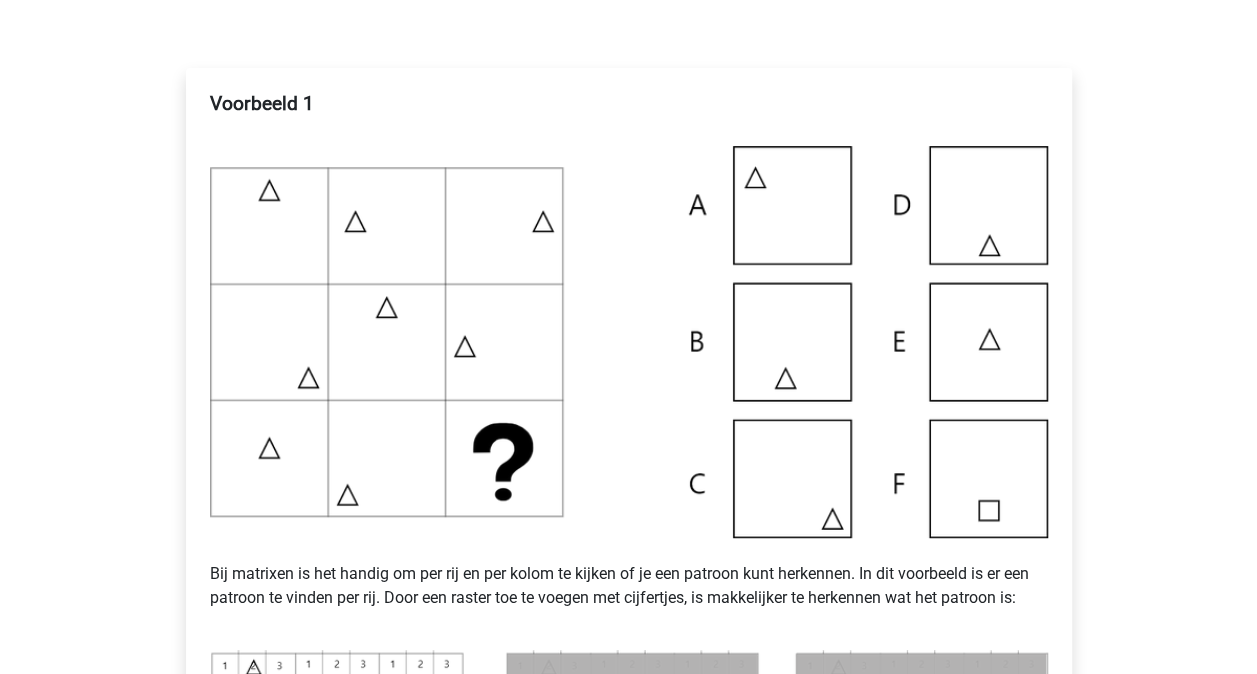 scroll, scrollTop: 337, scrollLeft: 0, axis: vertical 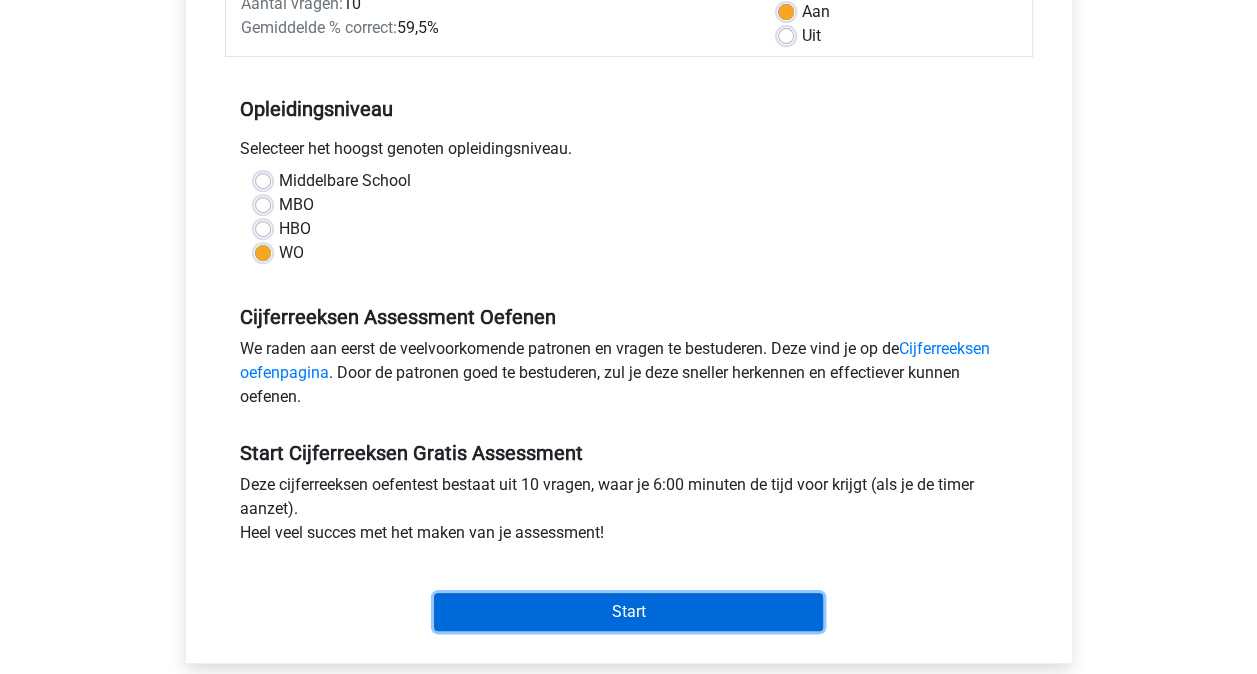 click on "Start" at bounding box center [628, 612] 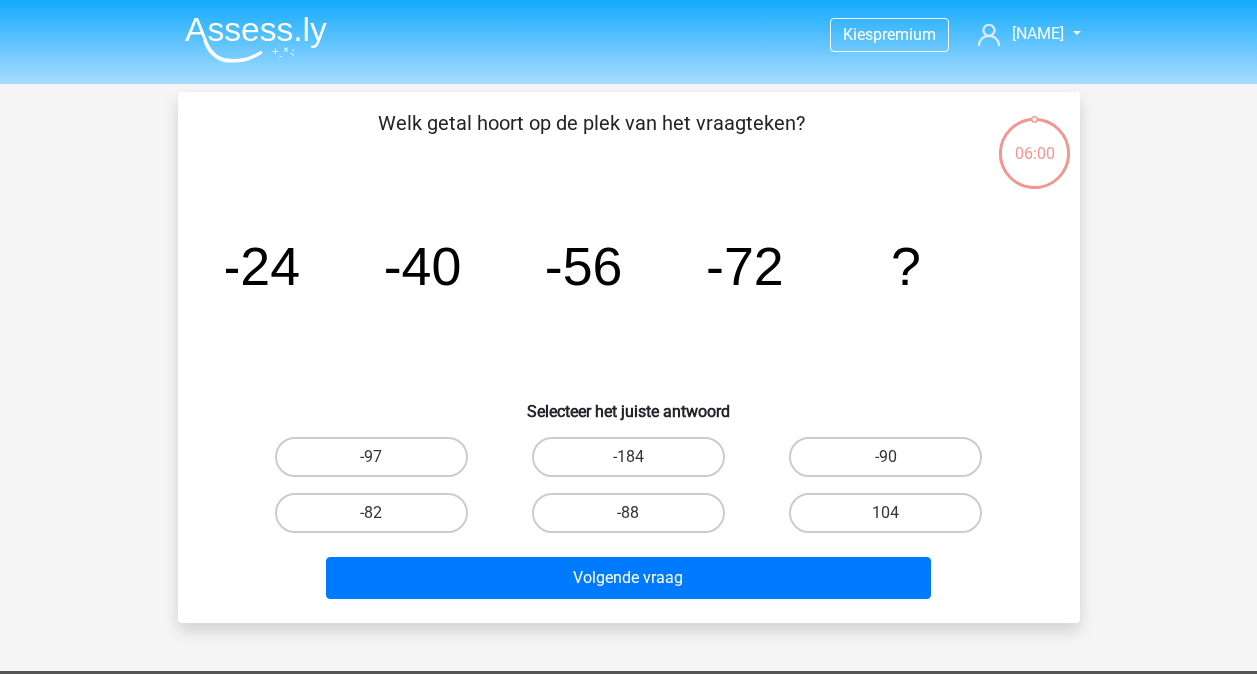 scroll, scrollTop: 0, scrollLeft: 0, axis: both 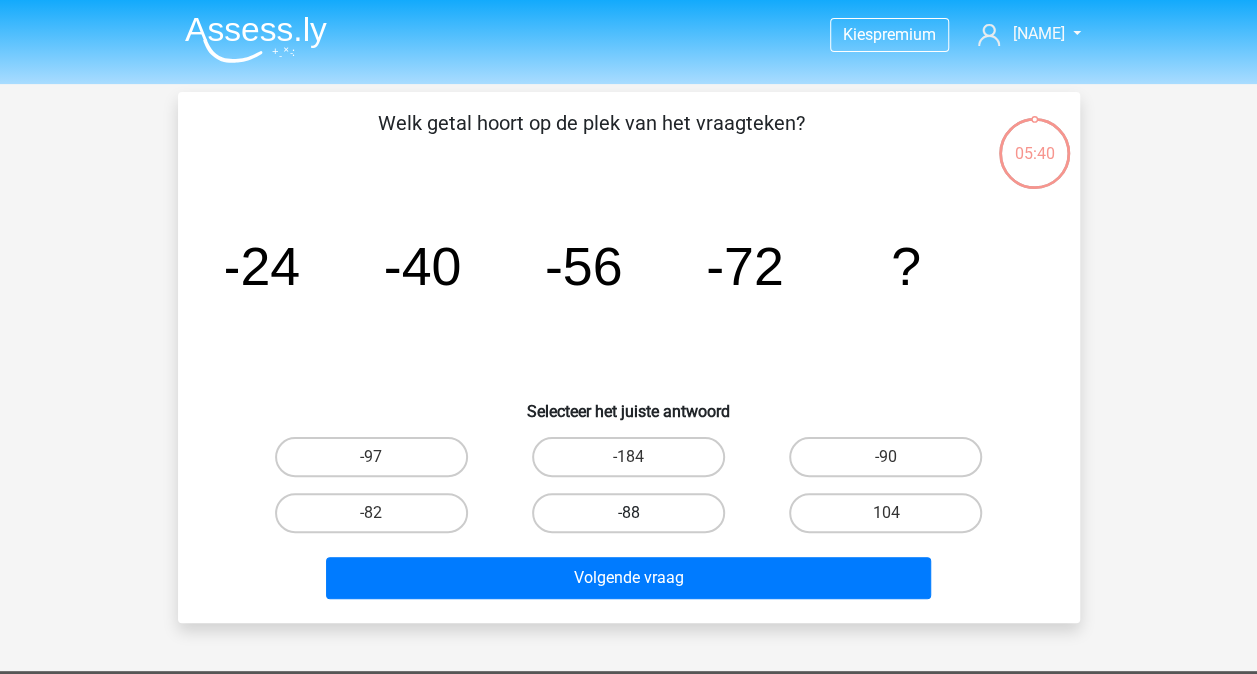 click on "-88" at bounding box center (628, 513) 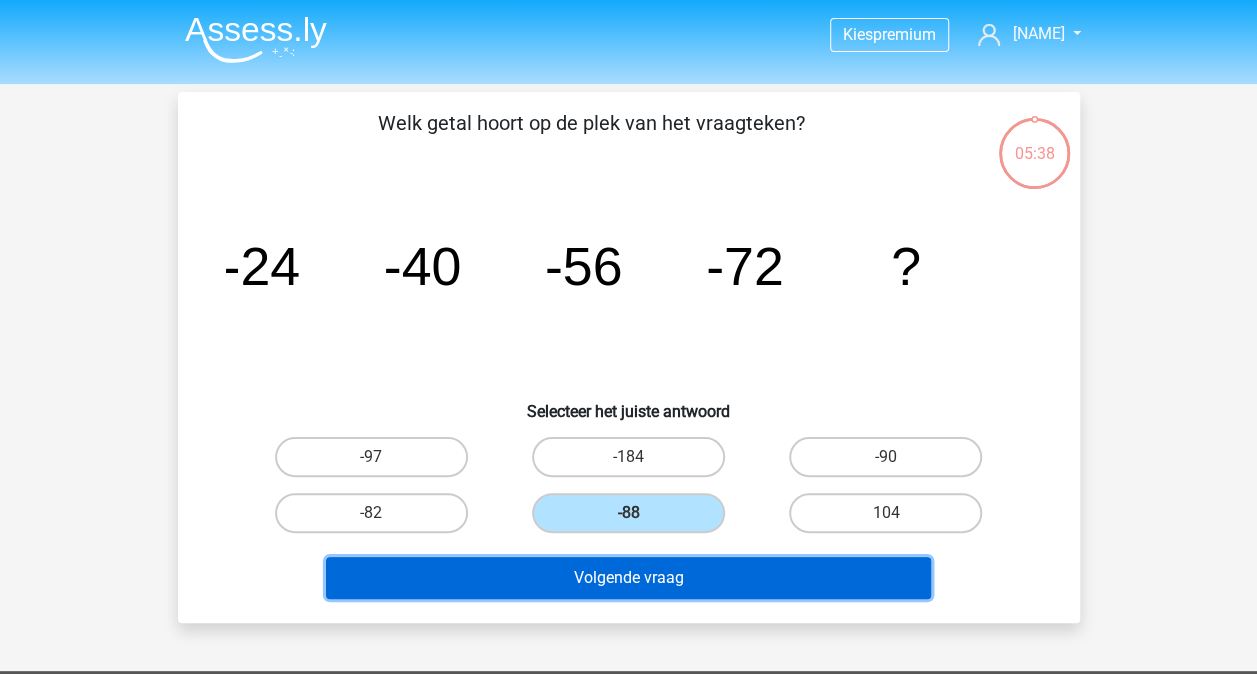 click on "Volgende vraag" at bounding box center (628, 578) 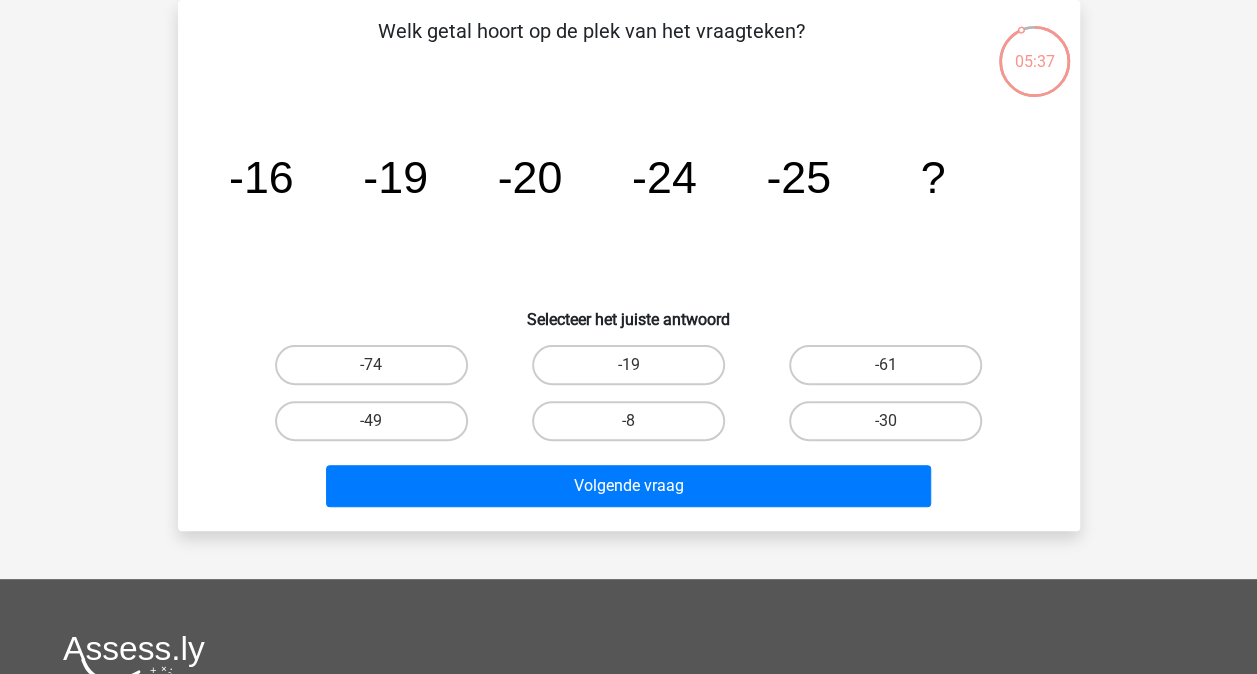 scroll, scrollTop: 0, scrollLeft: 0, axis: both 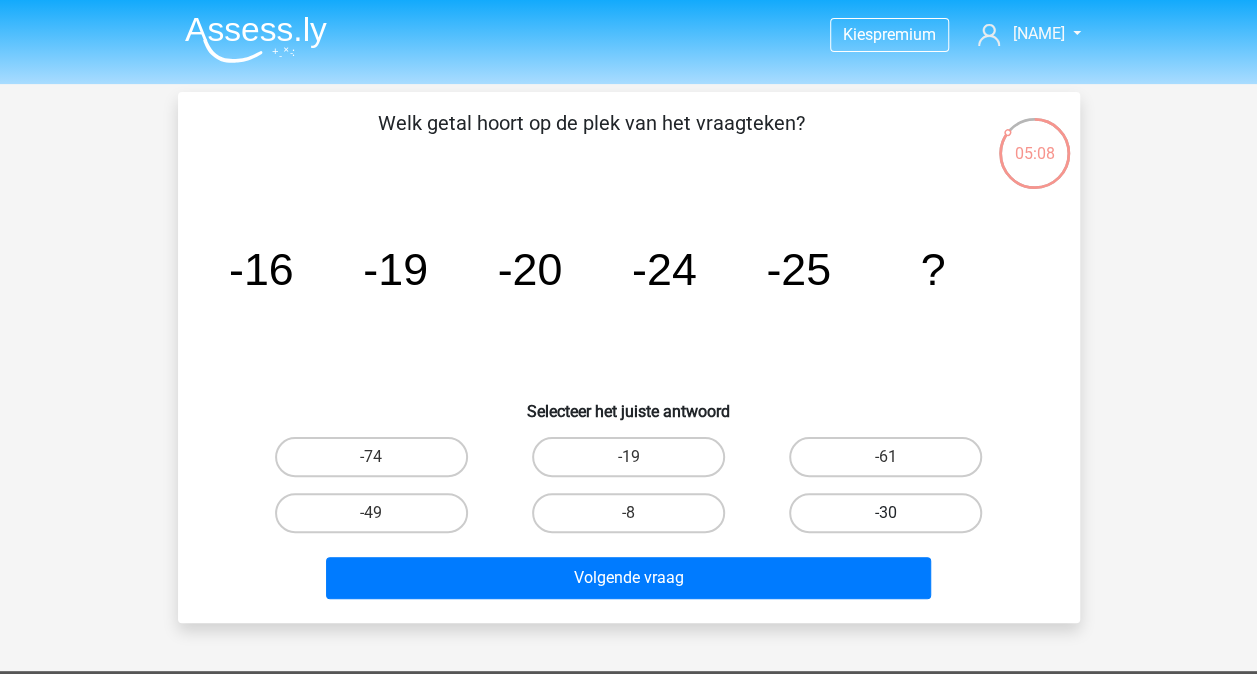 click on "-30" at bounding box center (885, 513) 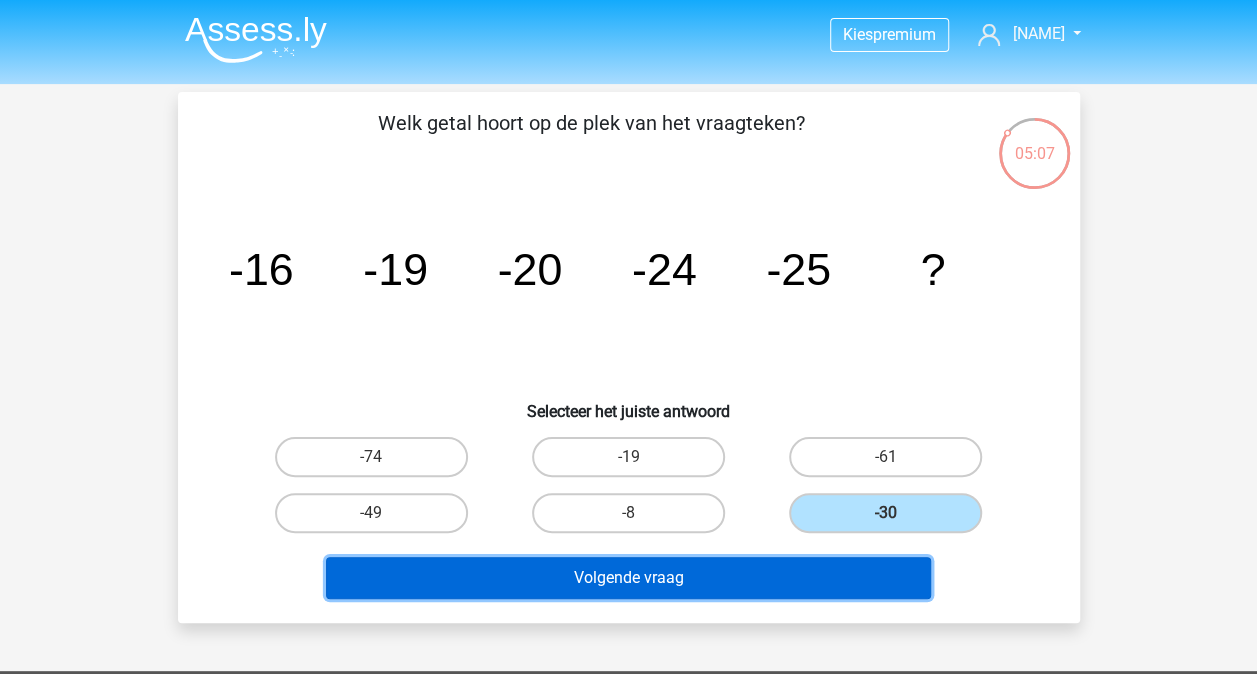 click on "Volgende vraag" at bounding box center [628, 578] 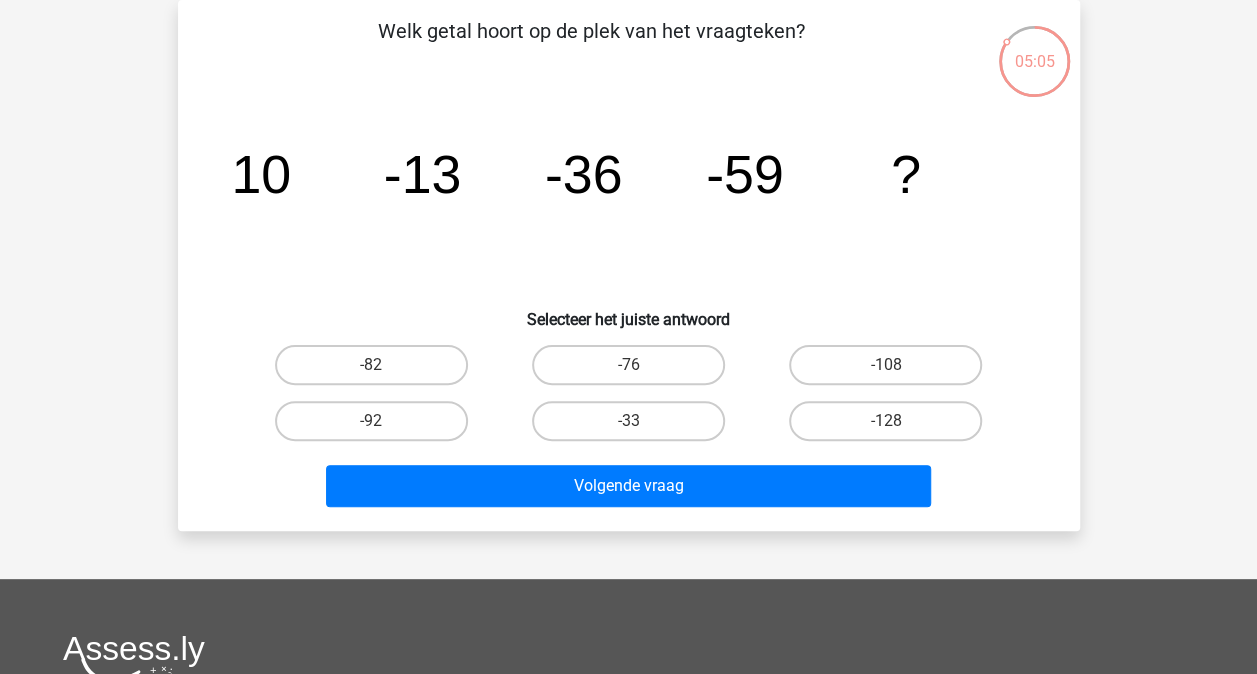 scroll, scrollTop: 0, scrollLeft: 0, axis: both 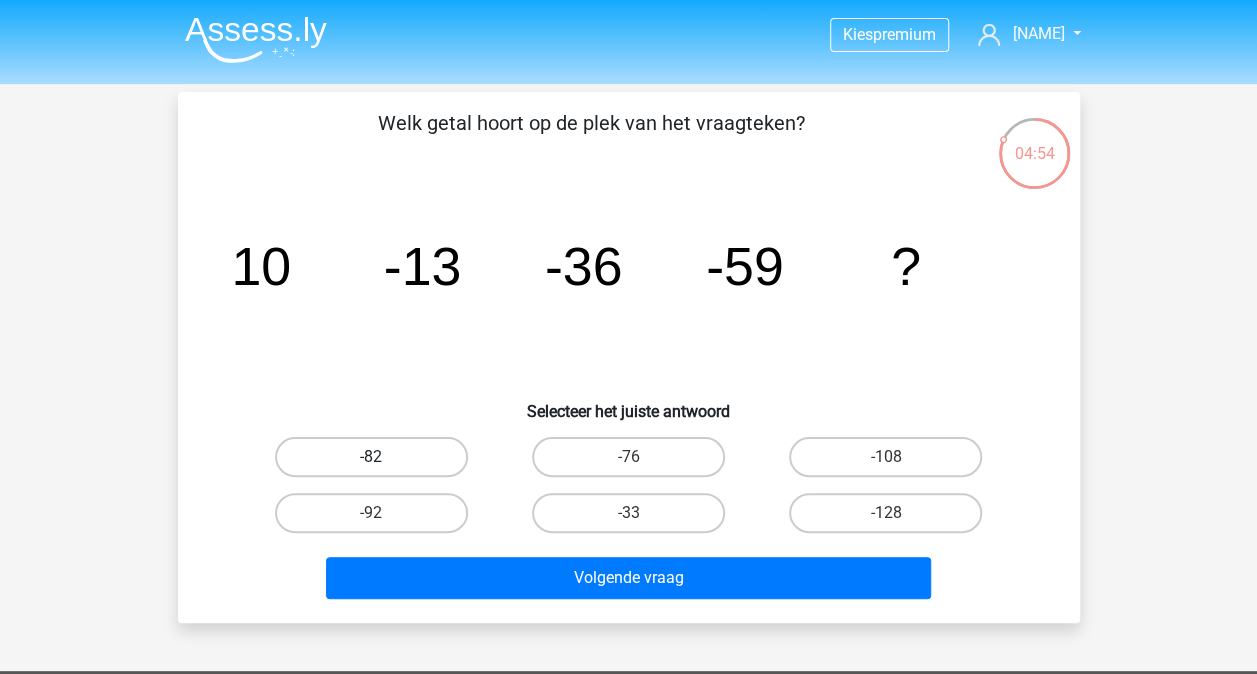 click on "-82" at bounding box center [371, 457] 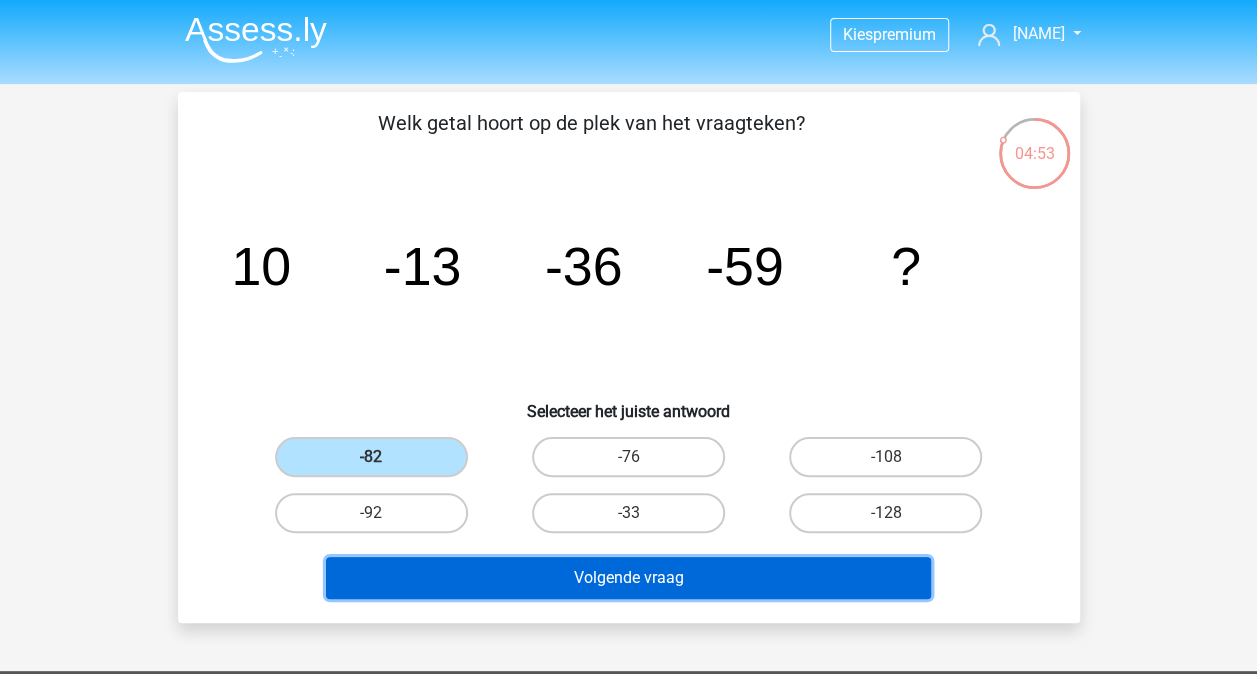 click on "Volgende vraag" at bounding box center [628, 578] 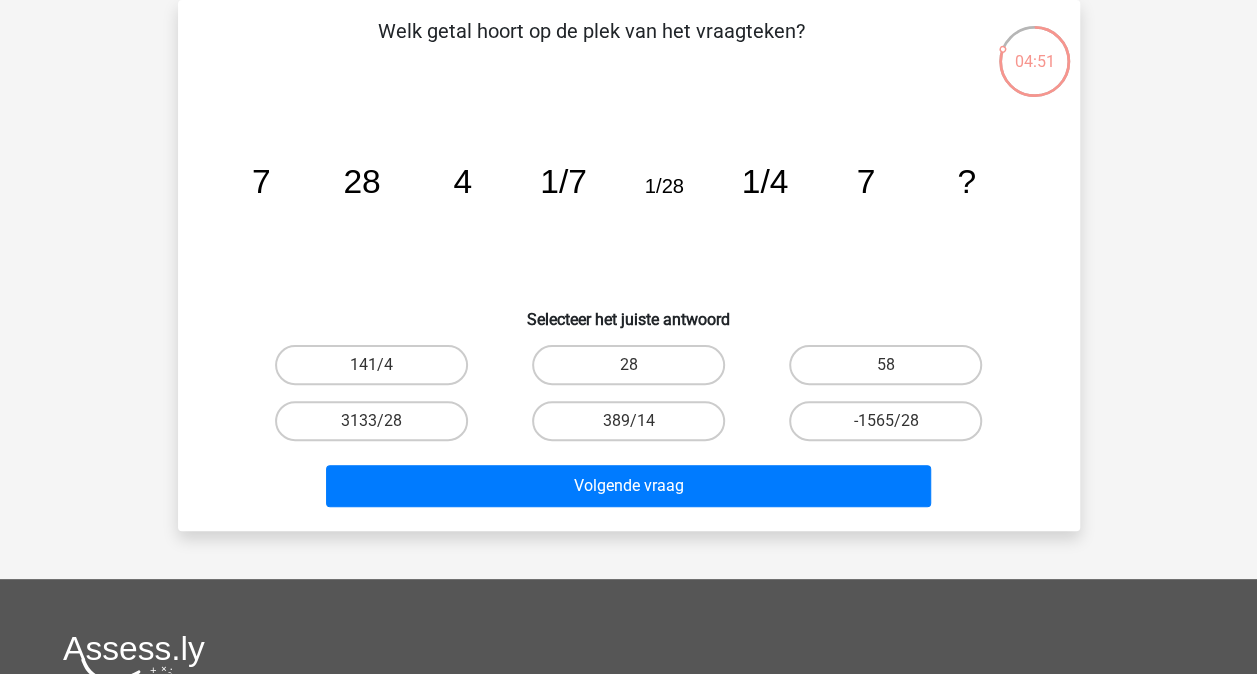 scroll, scrollTop: 0, scrollLeft: 0, axis: both 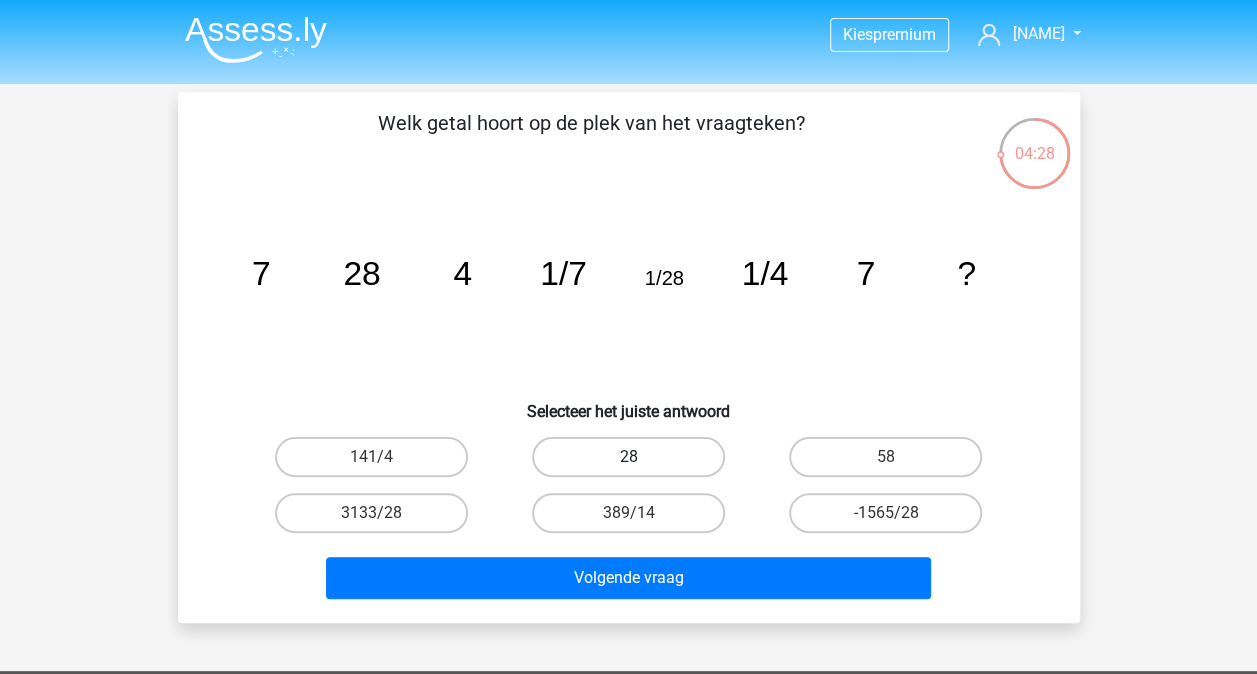 click on "28" at bounding box center (628, 457) 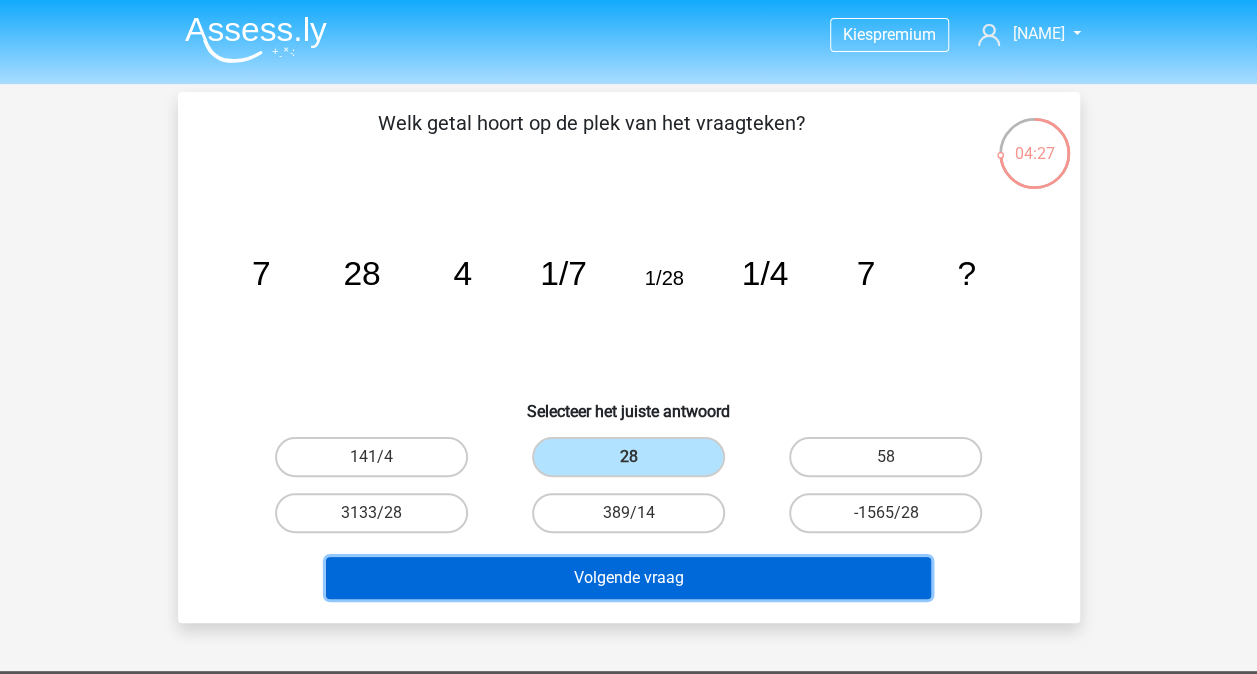 click on "Volgende vraag" at bounding box center [628, 578] 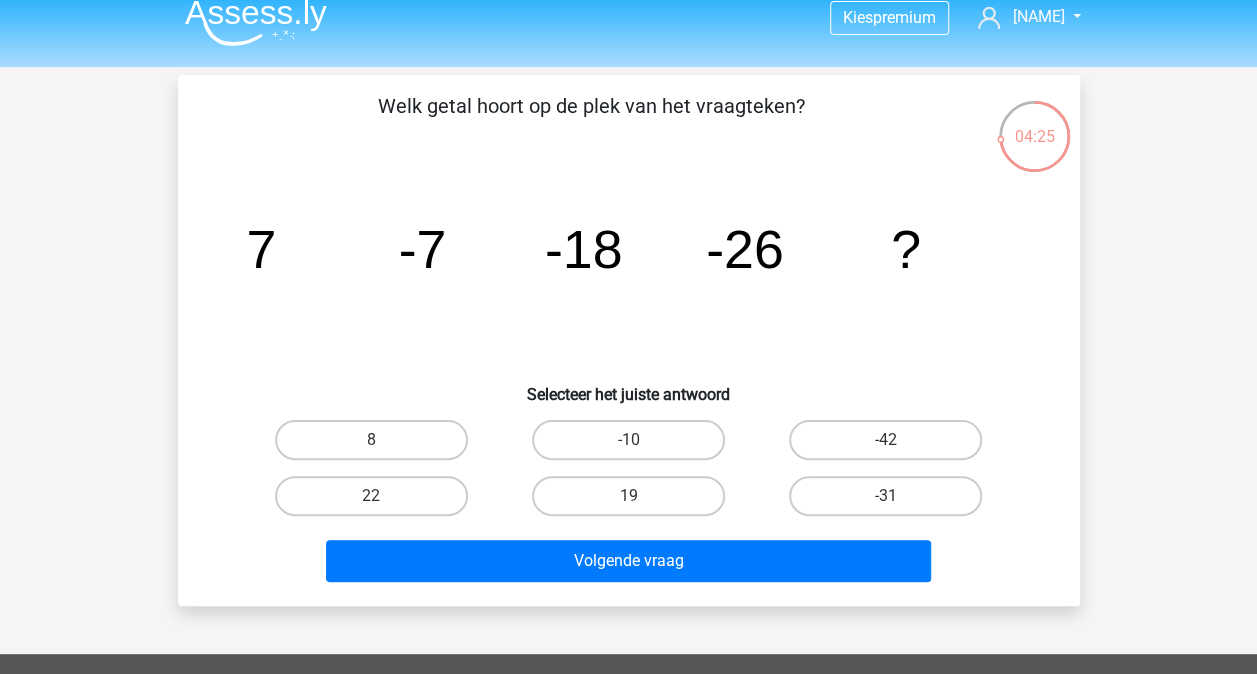 scroll, scrollTop: 0, scrollLeft: 0, axis: both 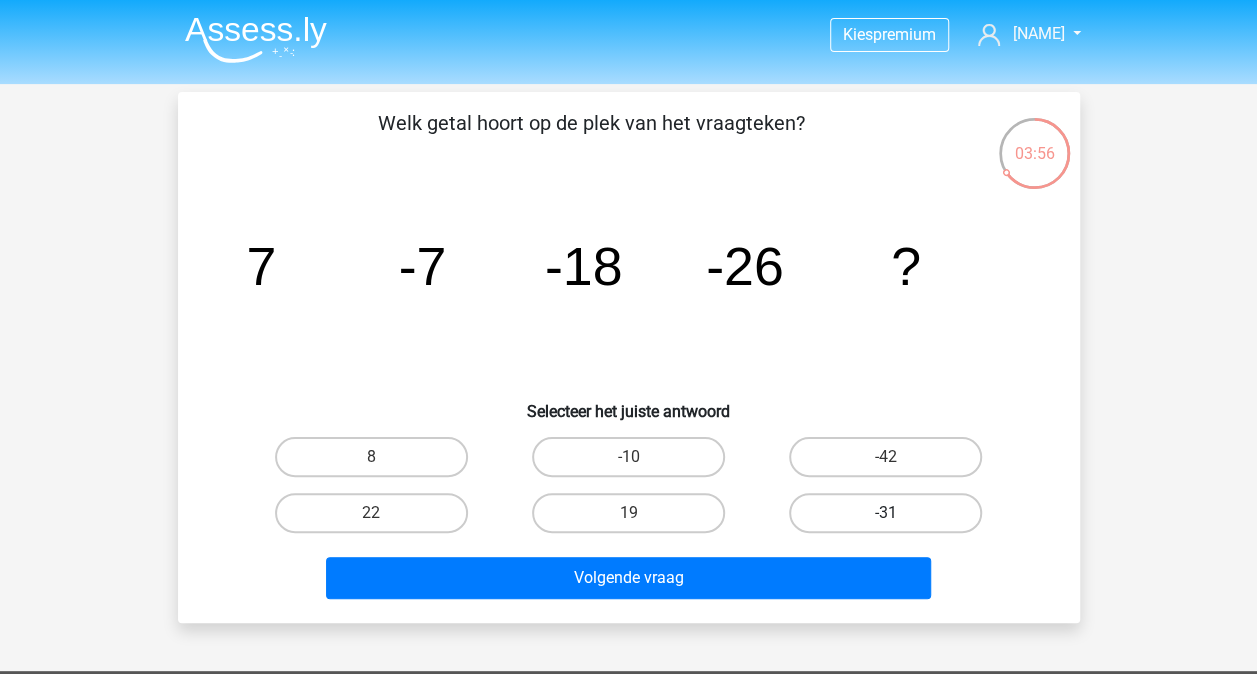 click on "-31" at bounding box center [885, 513] 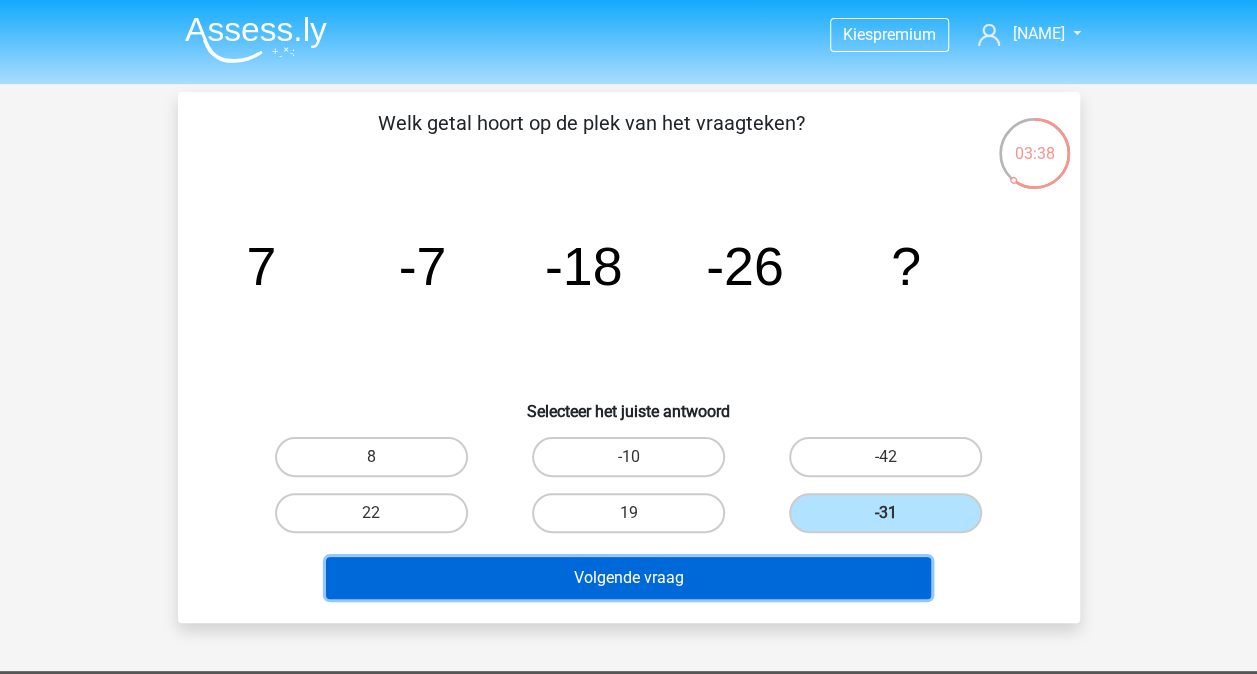 click on "Volgende vraag" at bounding box center [628, 578] 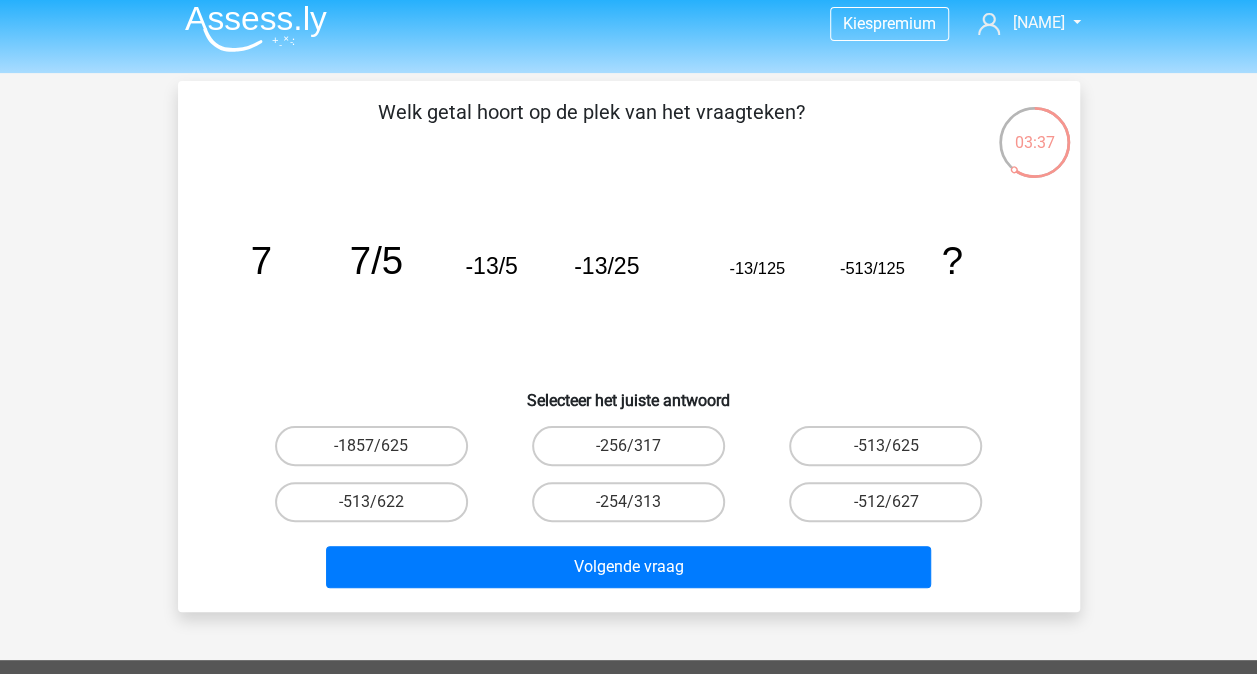 scroll, scrollTop: 5, scrollLeft: 0, axis: vertical 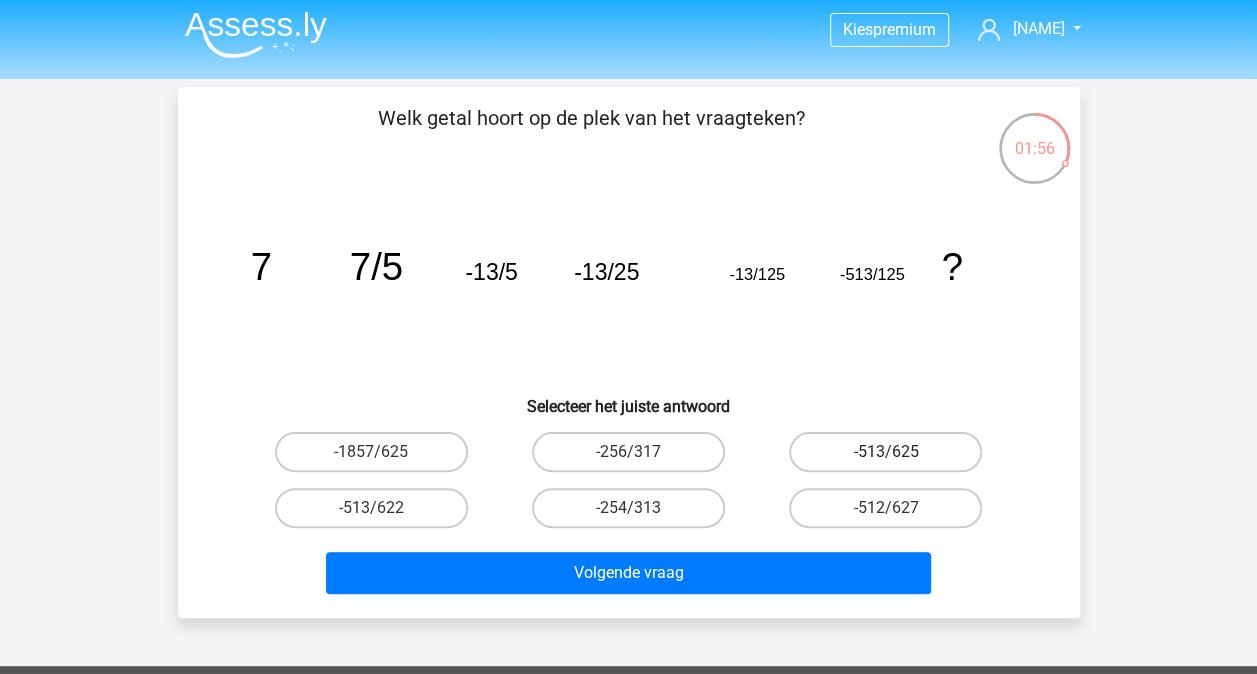 click on "-513/625" at bounding box center [885, 452] 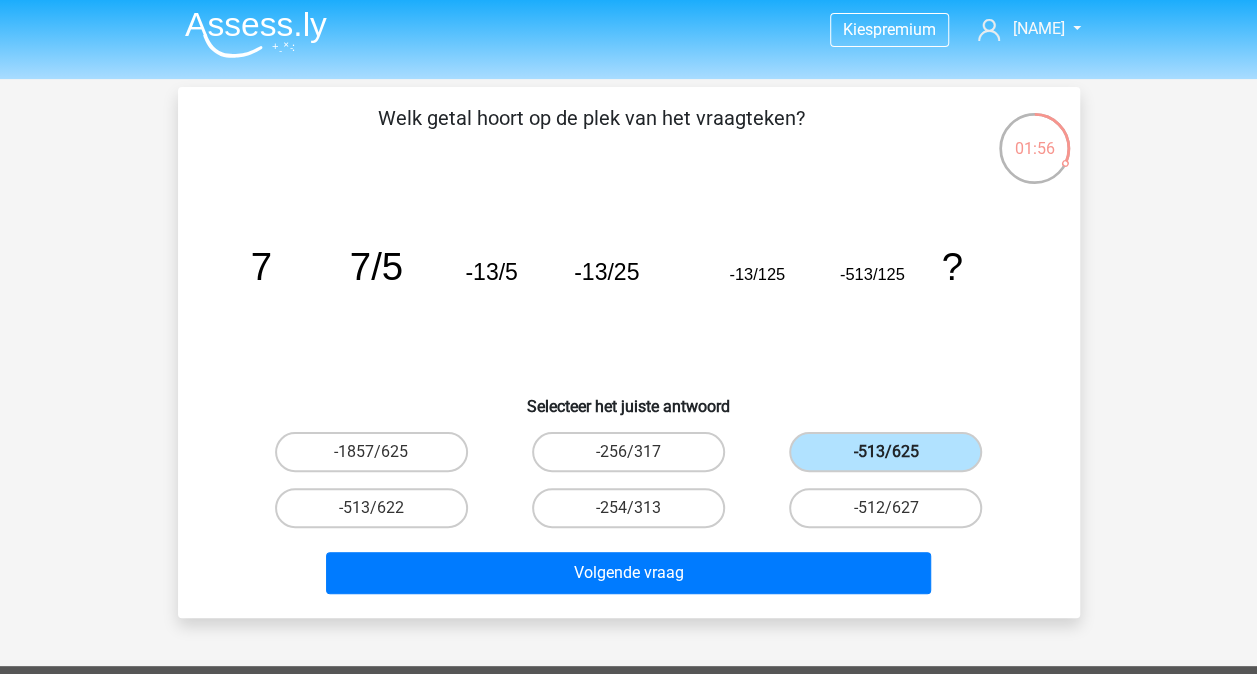 click on "-513/625" at bounding box center [885, 452] 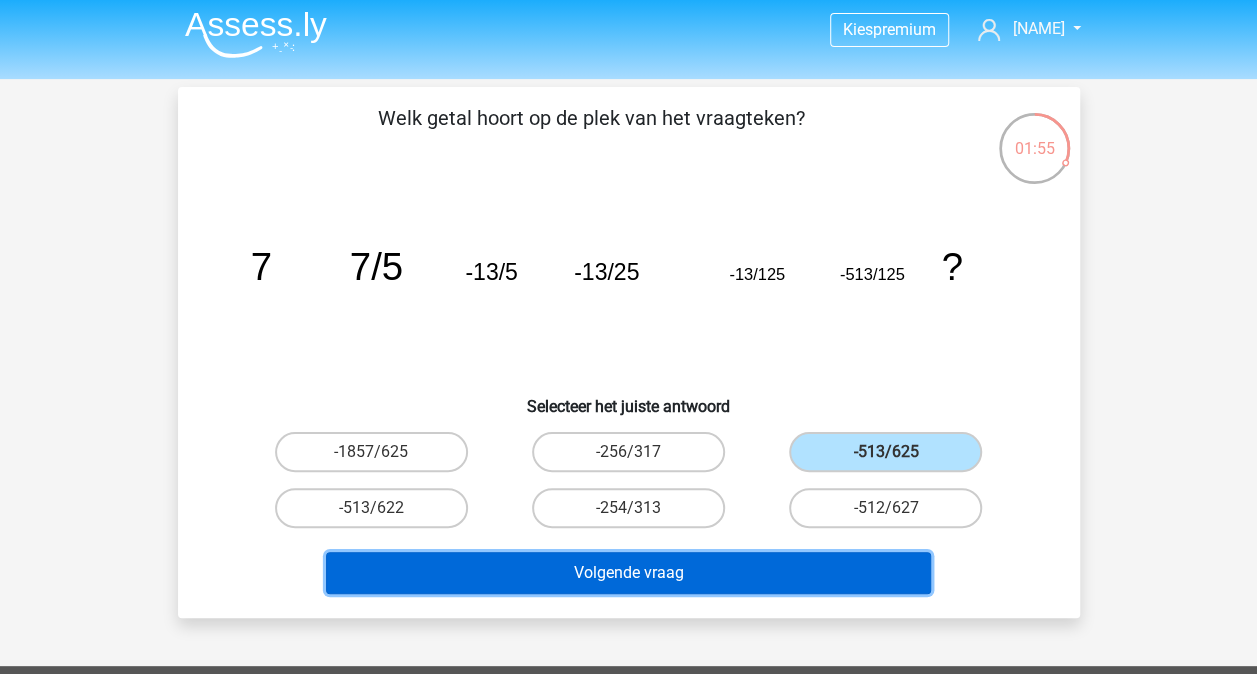 click on "Volgende vraag" at bounding box center (628, 573) 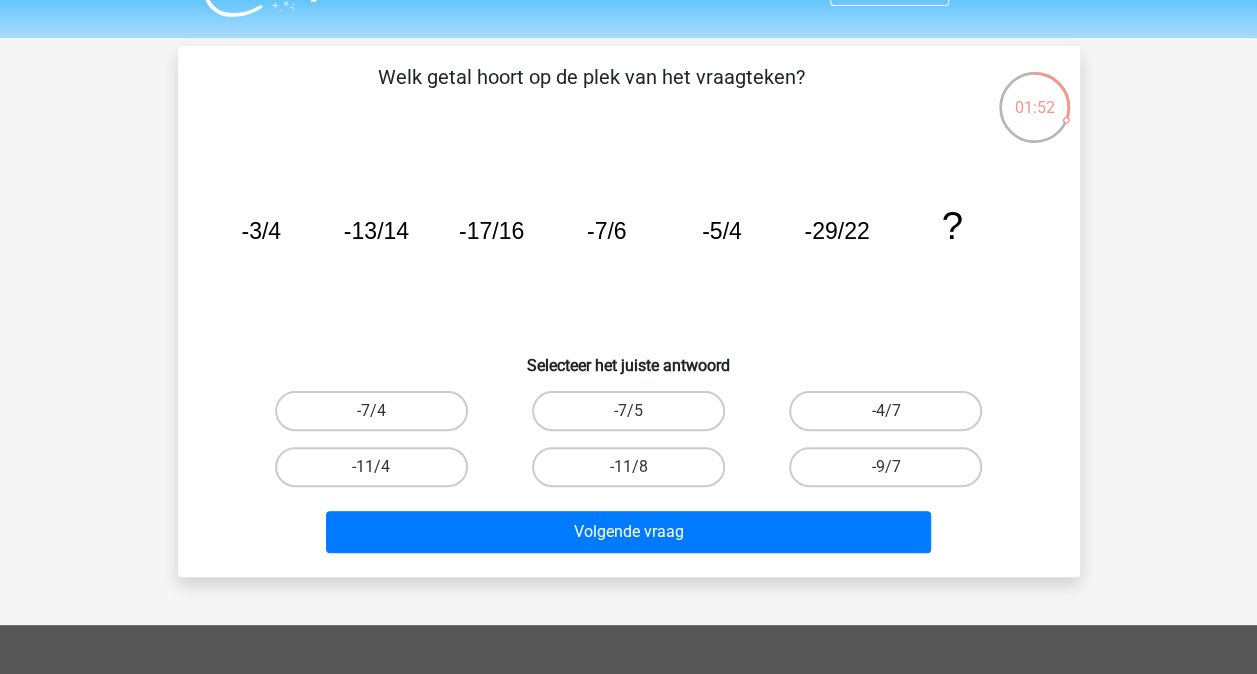 scroll, scrollTop: 42, scrollLeft: 0, axis: vertical 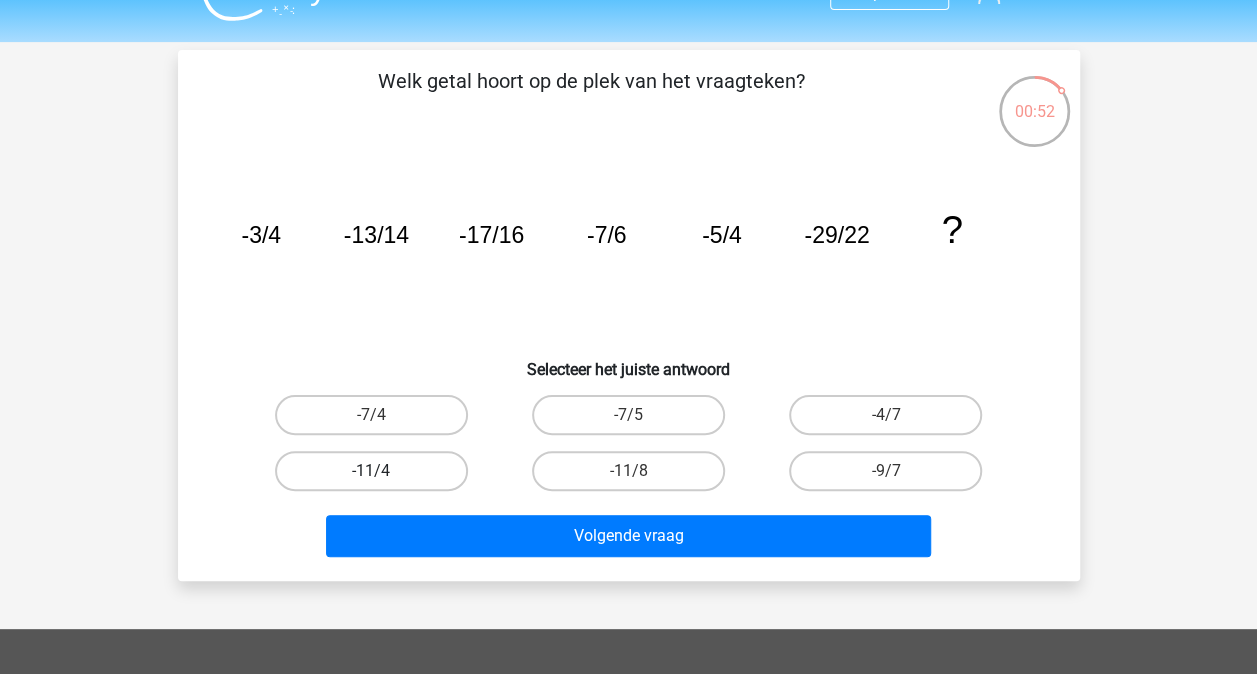 click on "-11/4" at bounding box center (371, 471) 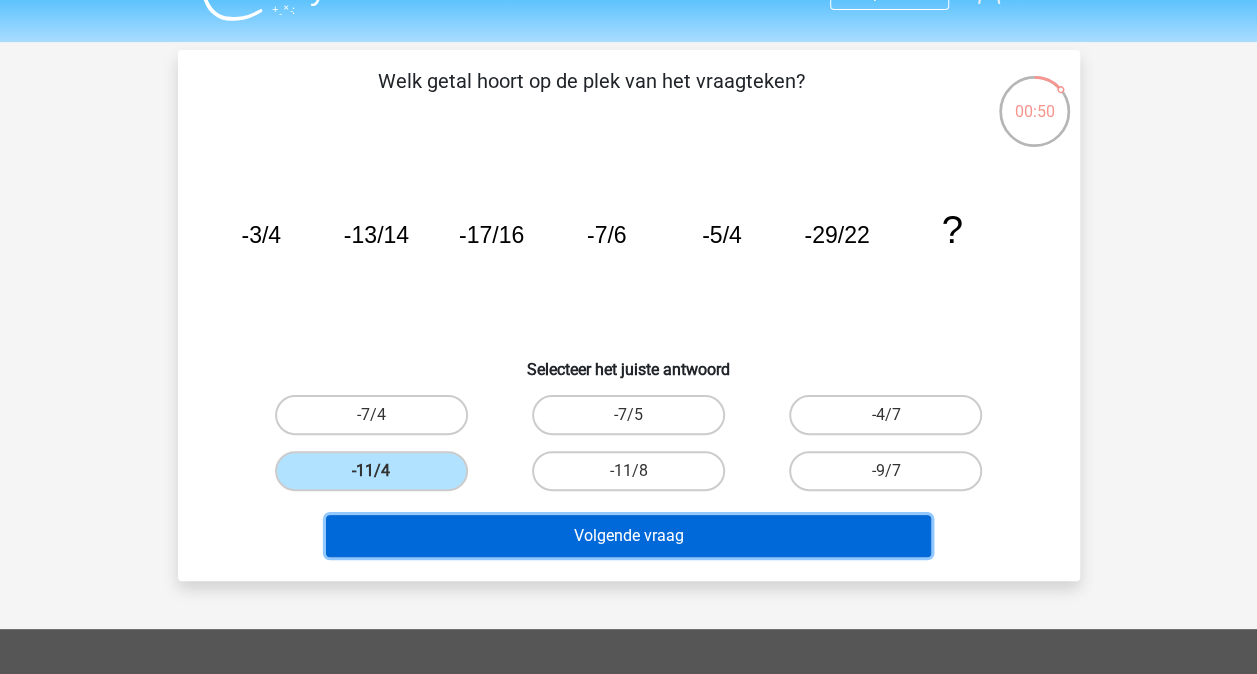 click on "Volgende vraag" at bounding box center [628, 536] 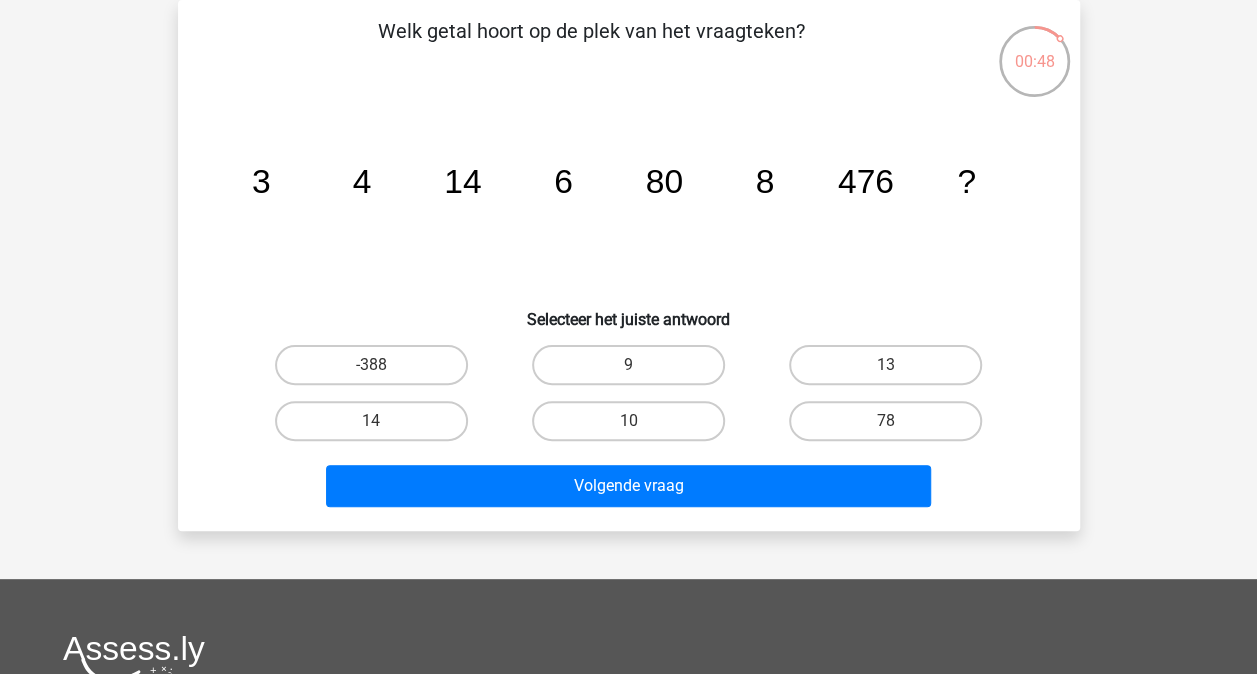 scroll, scrollTop: 0, scrollLeft: 0, axis: both 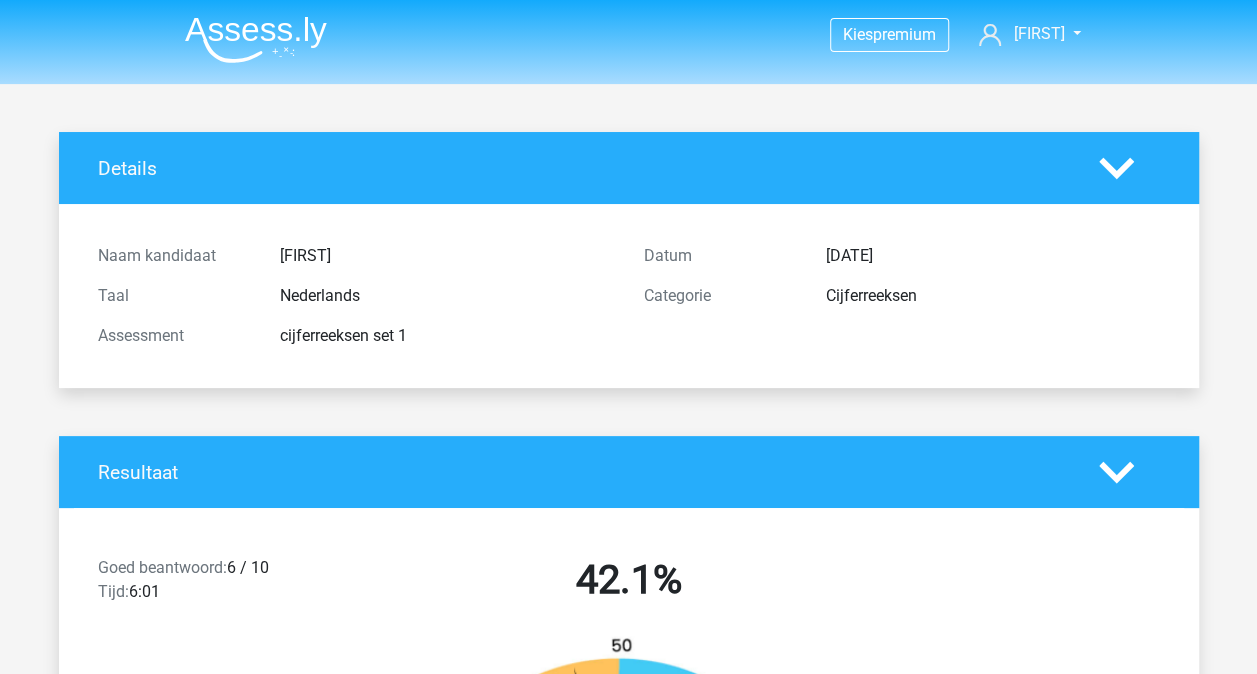 click on "Goed beantwoord:
6 / 10
Tijd:
6:01
42.1%" at bounding box center [629, 584] 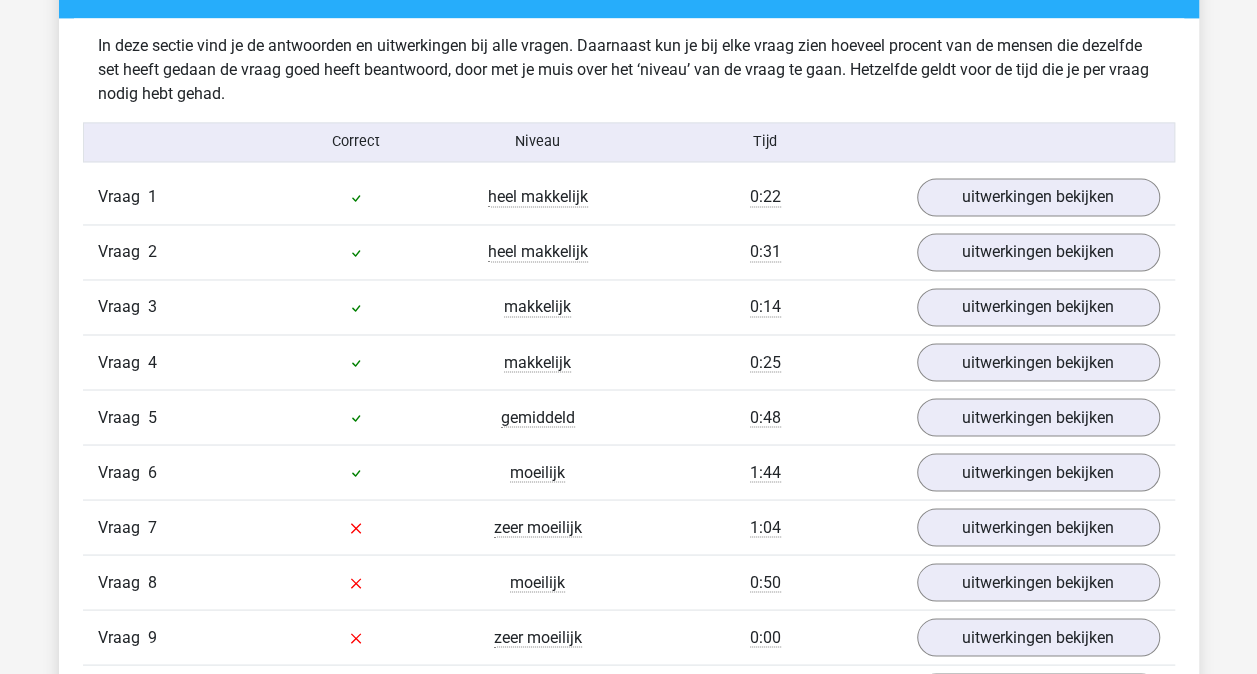 scroll, scrollTop: 1556, scrollLeft: 0, axis: vertical 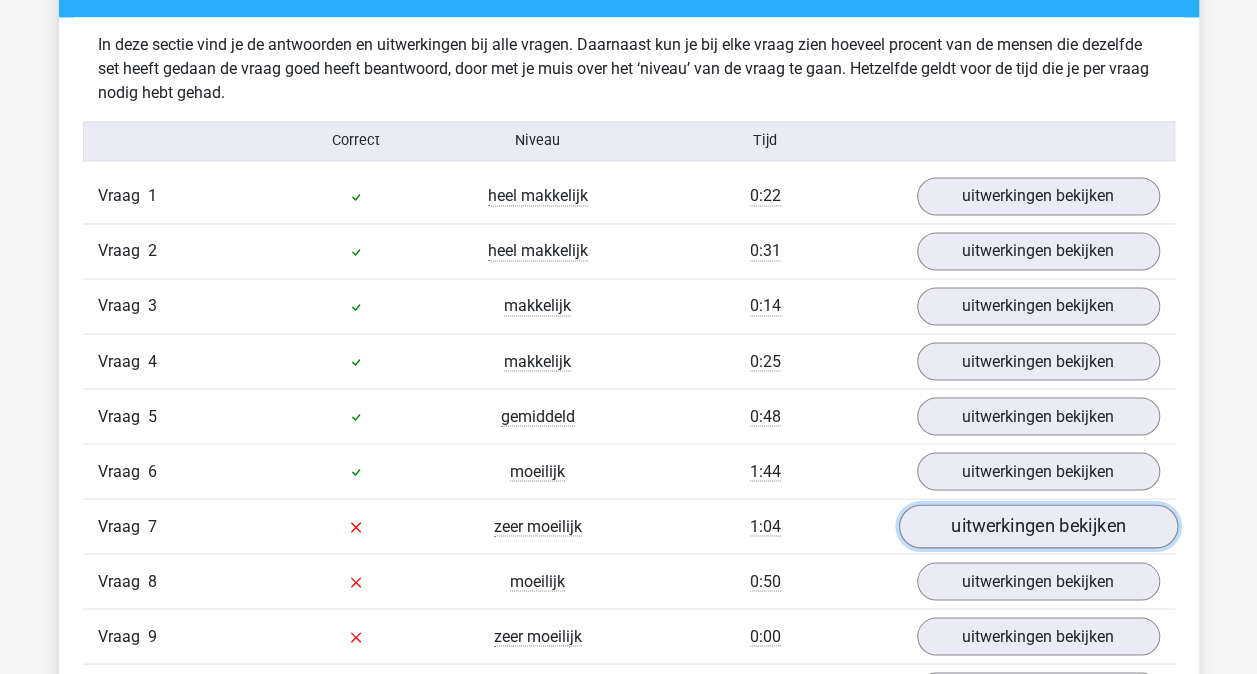 click on "uitwerkingen bekijken" at bounding box center (1037, 526) 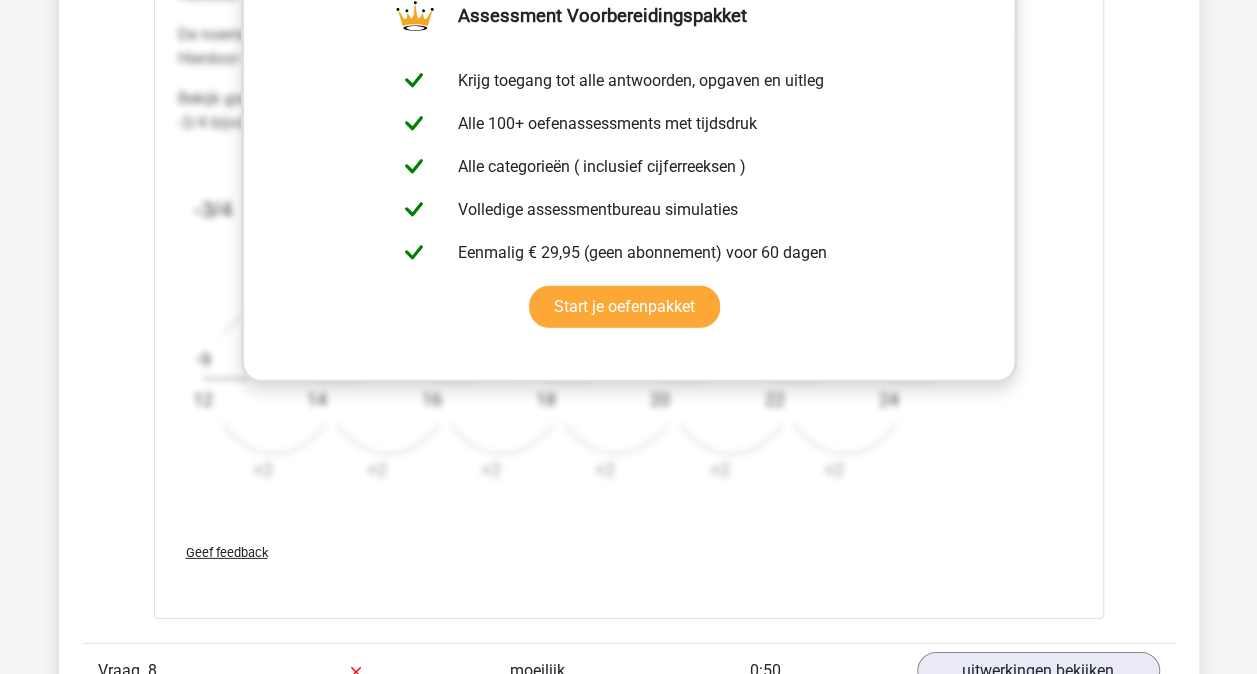 scroll, scrollTop: 2980, scrollLeft: 0, axis: vertical 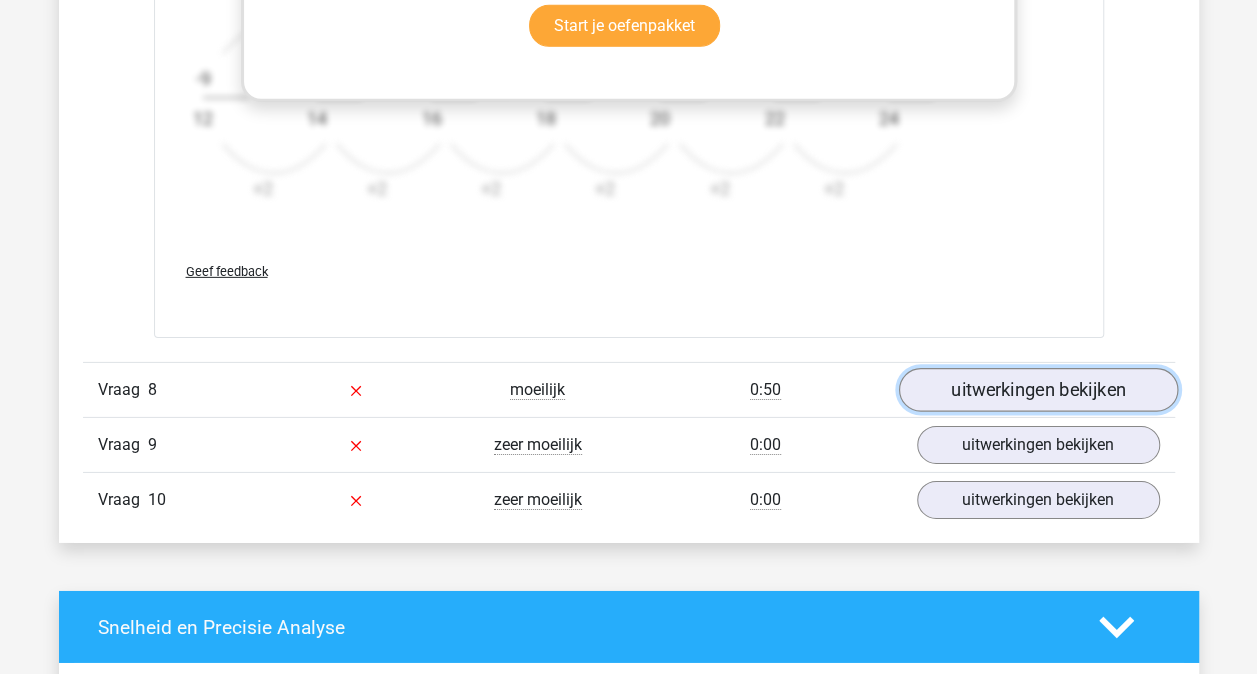 click on "uitwerkingen bekijken" at bounding box center [1037, 391] 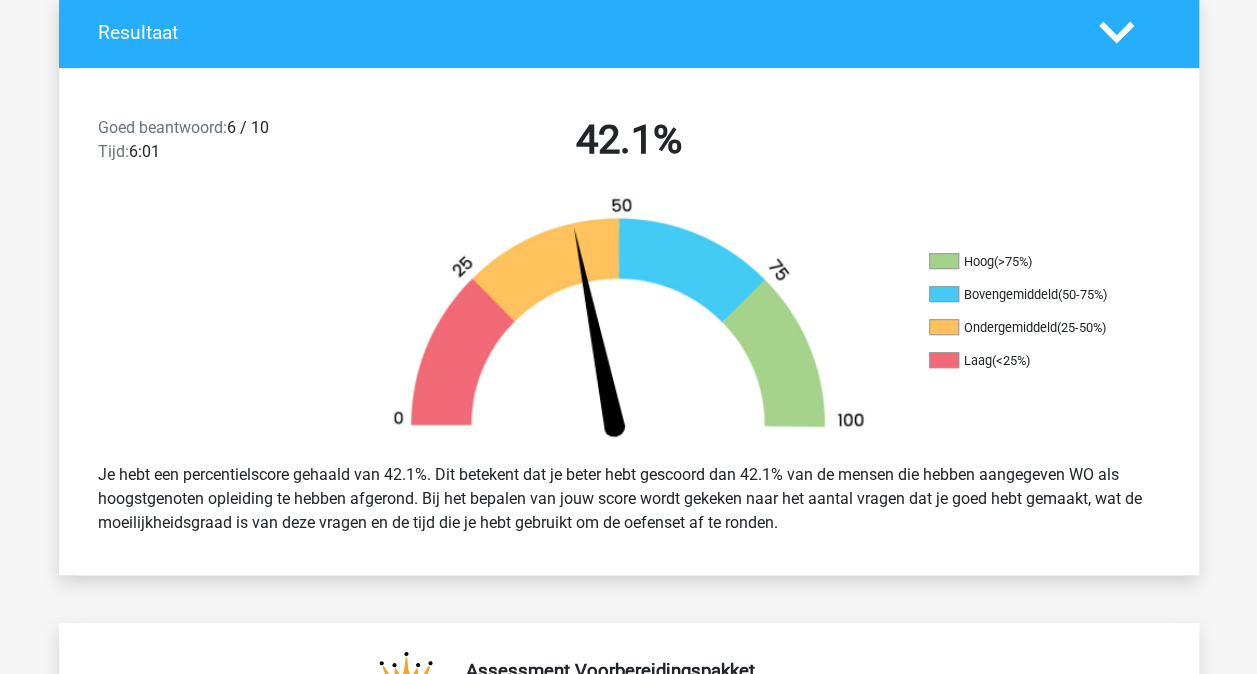 scroll, scrollTop: 256, scrollLeft: 0, axis: vertical 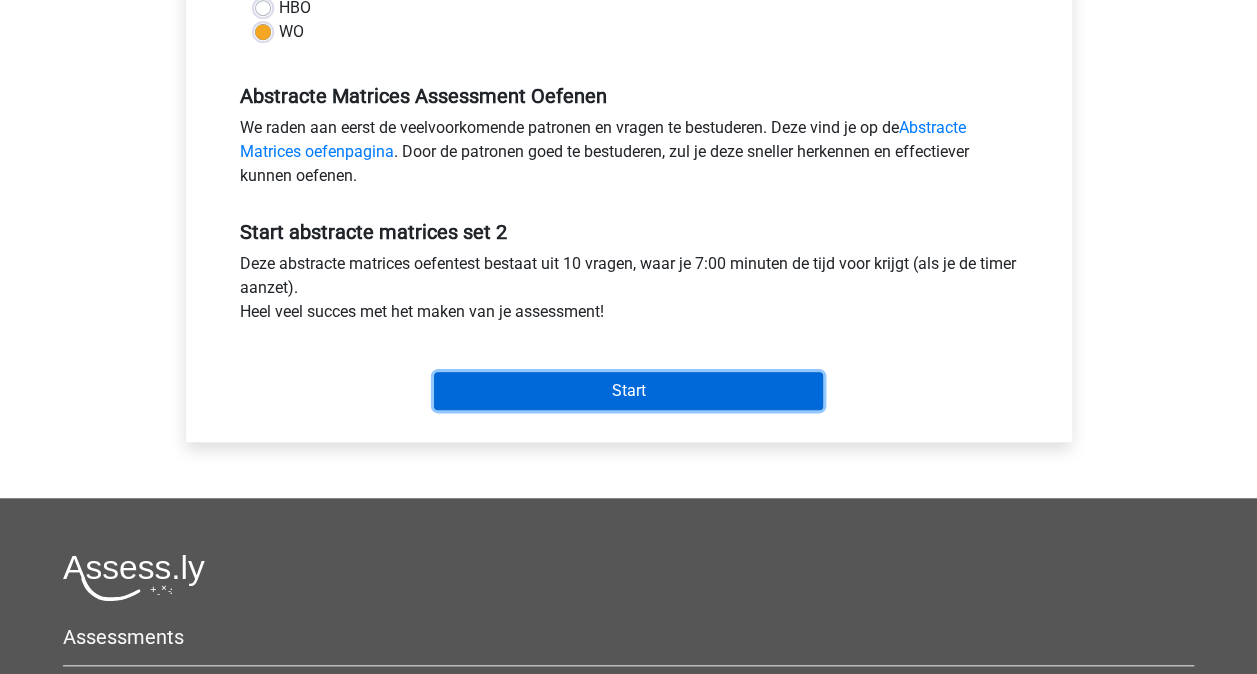 click on "Start" at bounding box center [628, 391] 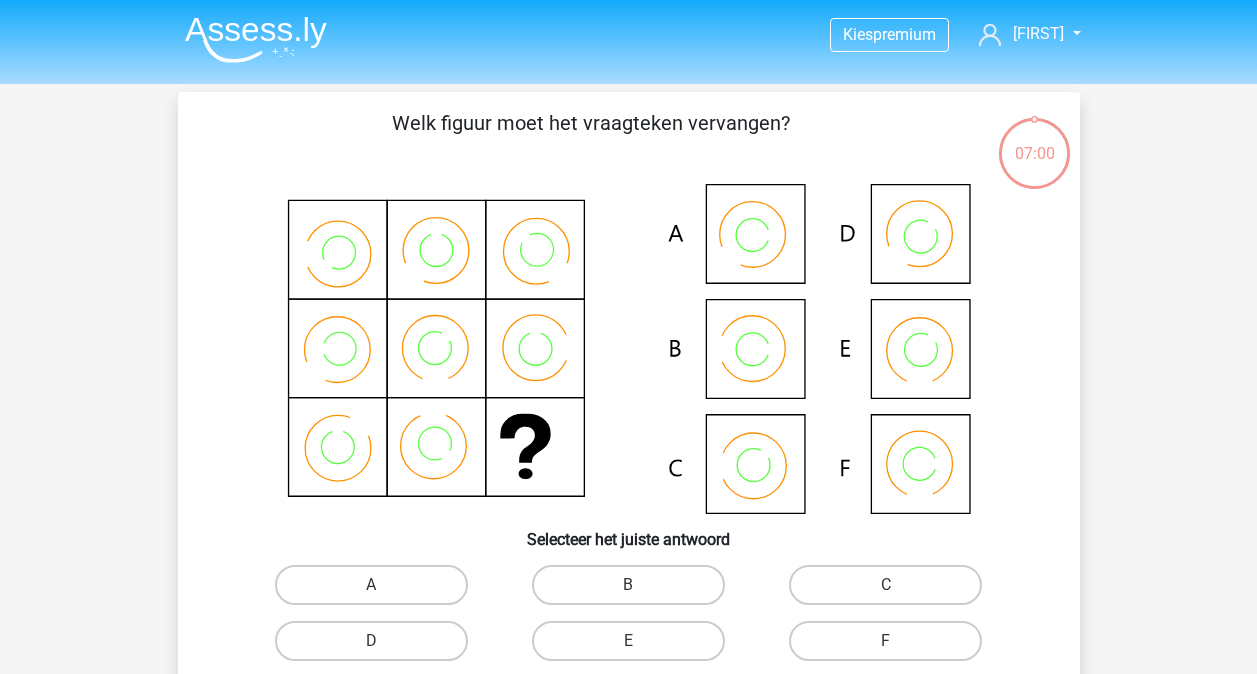 scroll, scrollTop: 0, scrollLeft: 0, axis: both 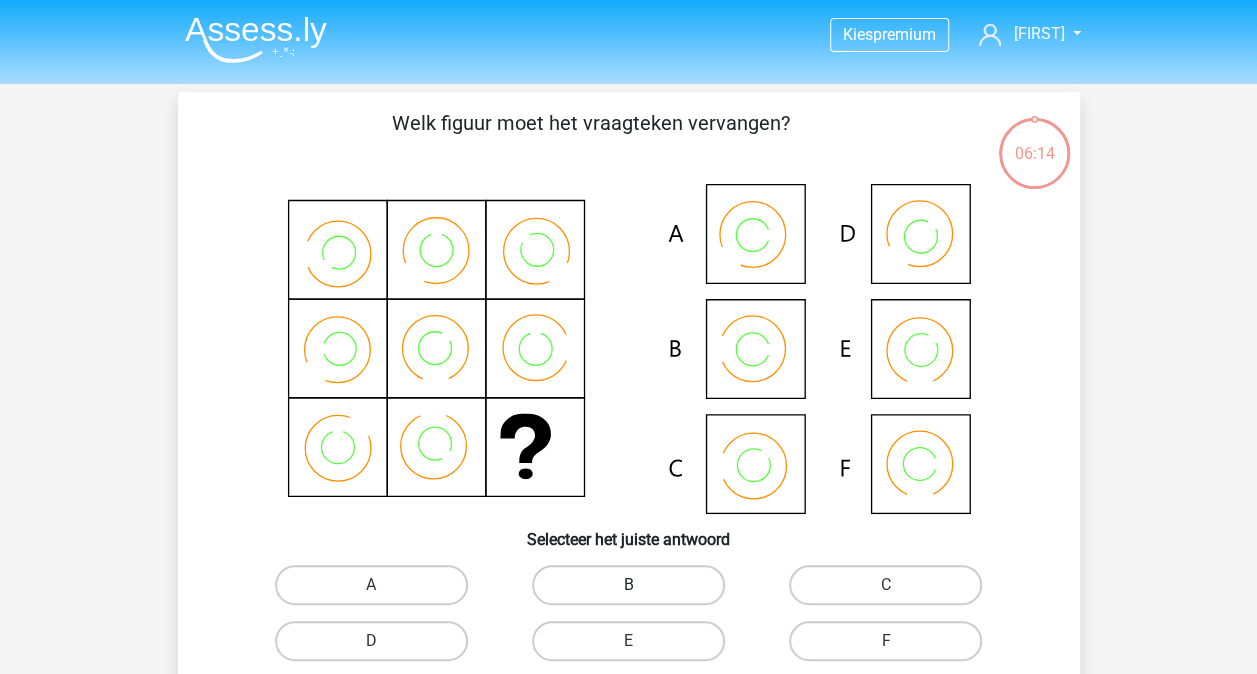 click on "B" at bounding box center (628, 585) 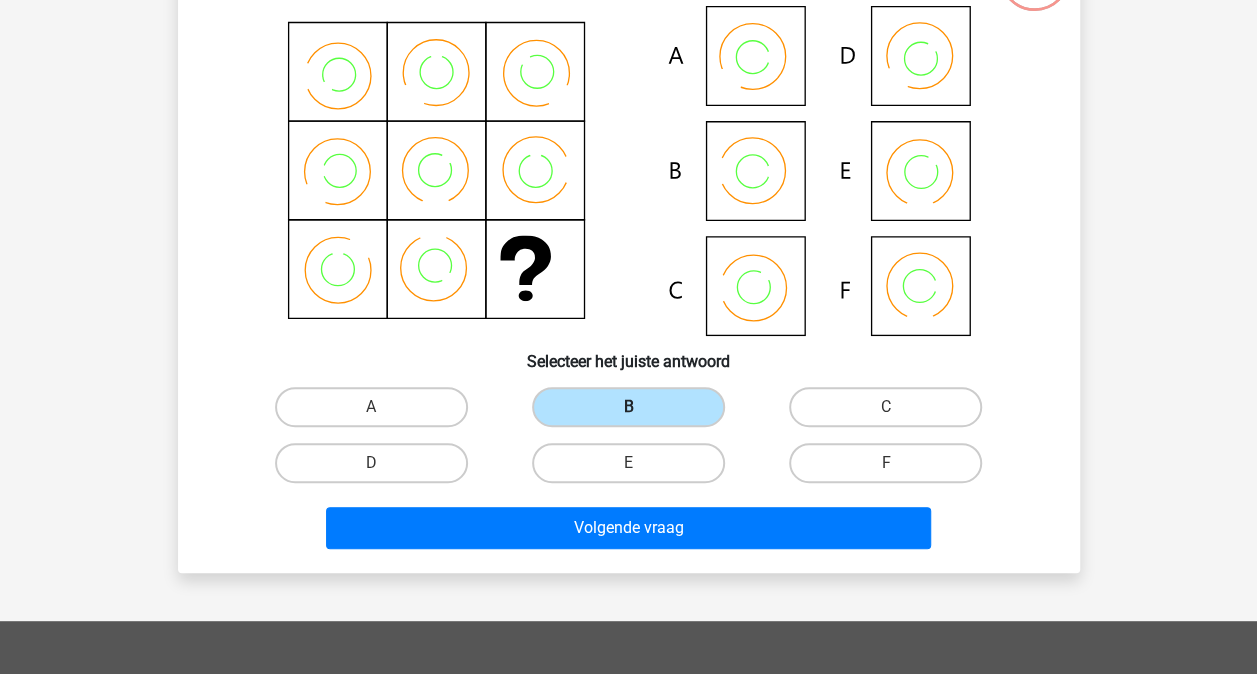 scroll, scrollTop: 287, scrollLeft: 0, axis: vertical 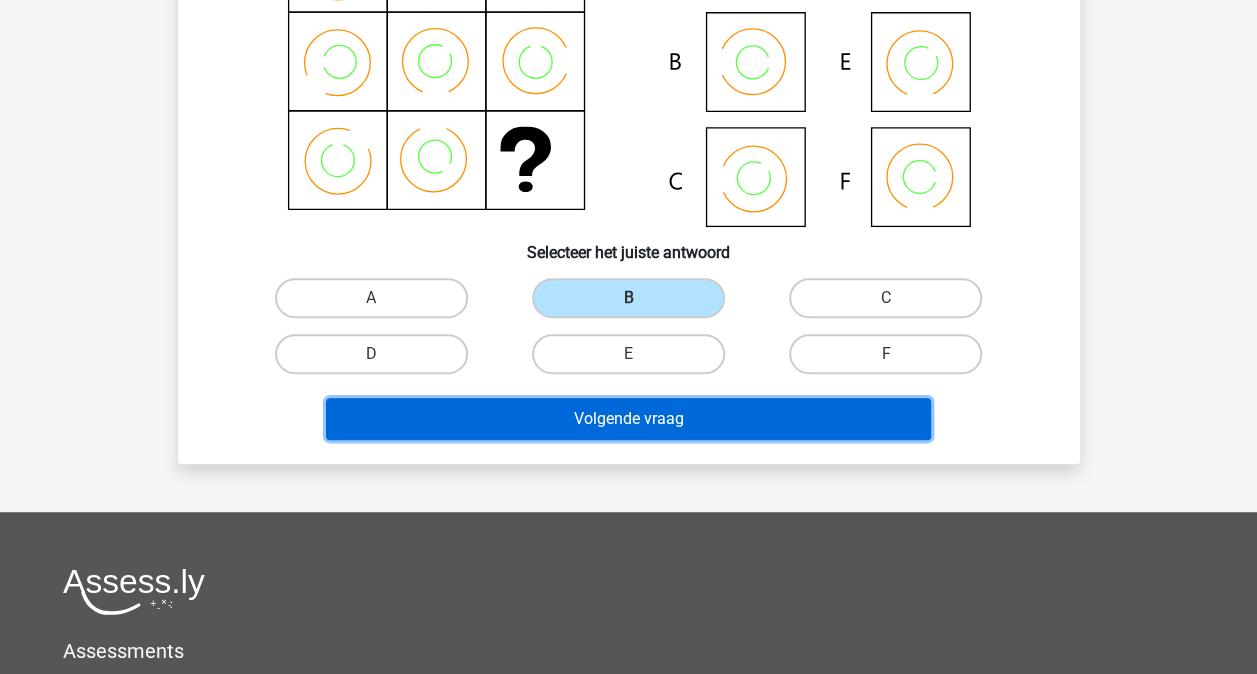 click on "Volgende vraag" at bounding box center (628, 419) 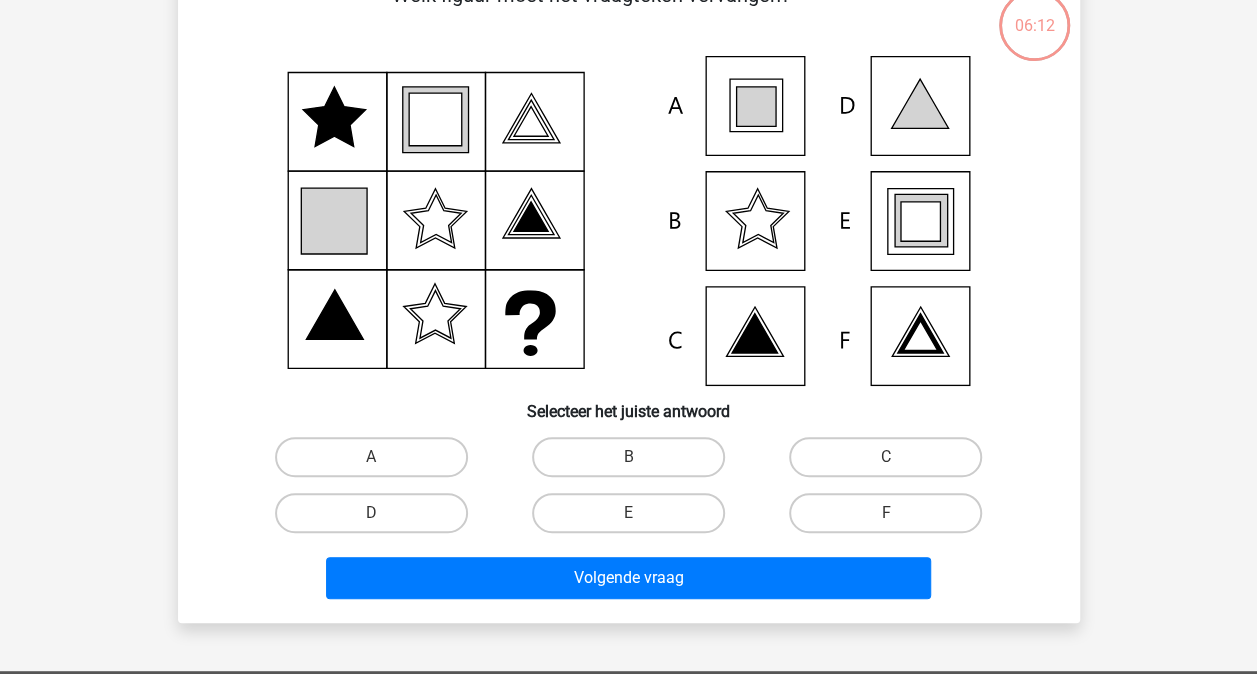 scroll, scrollTop: 92, scrollLeft: 0, axis: vertical 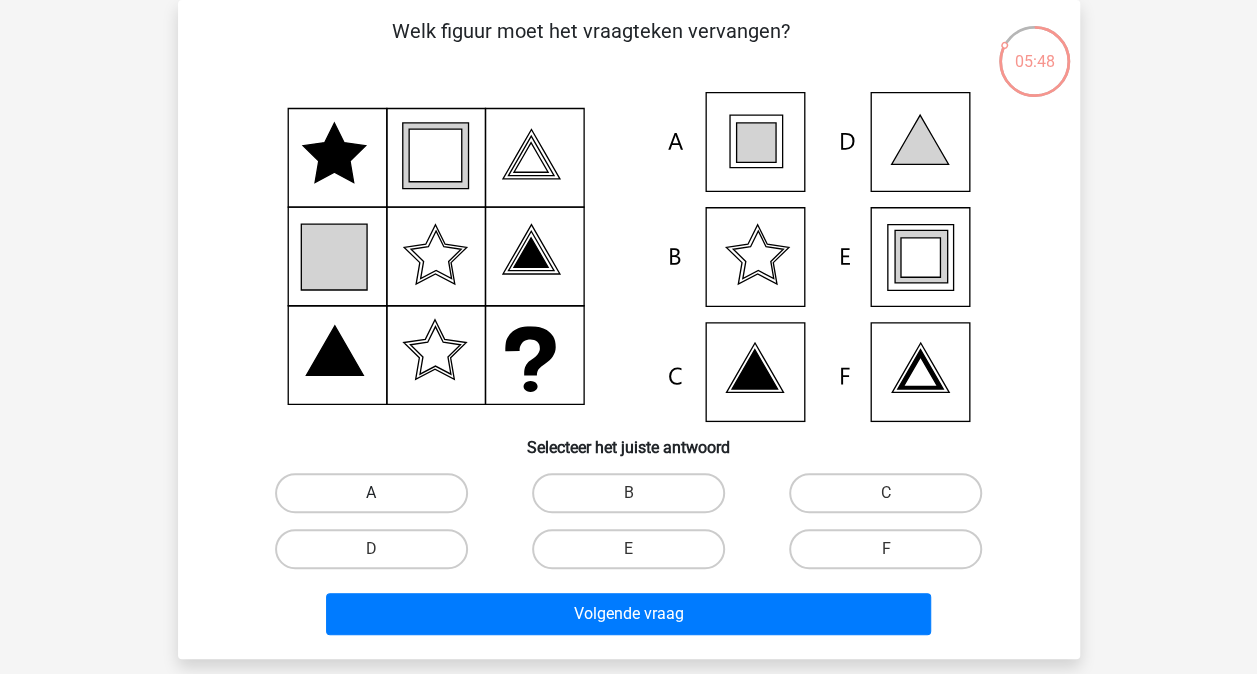 click on "A" at bounding box center [371, 493] 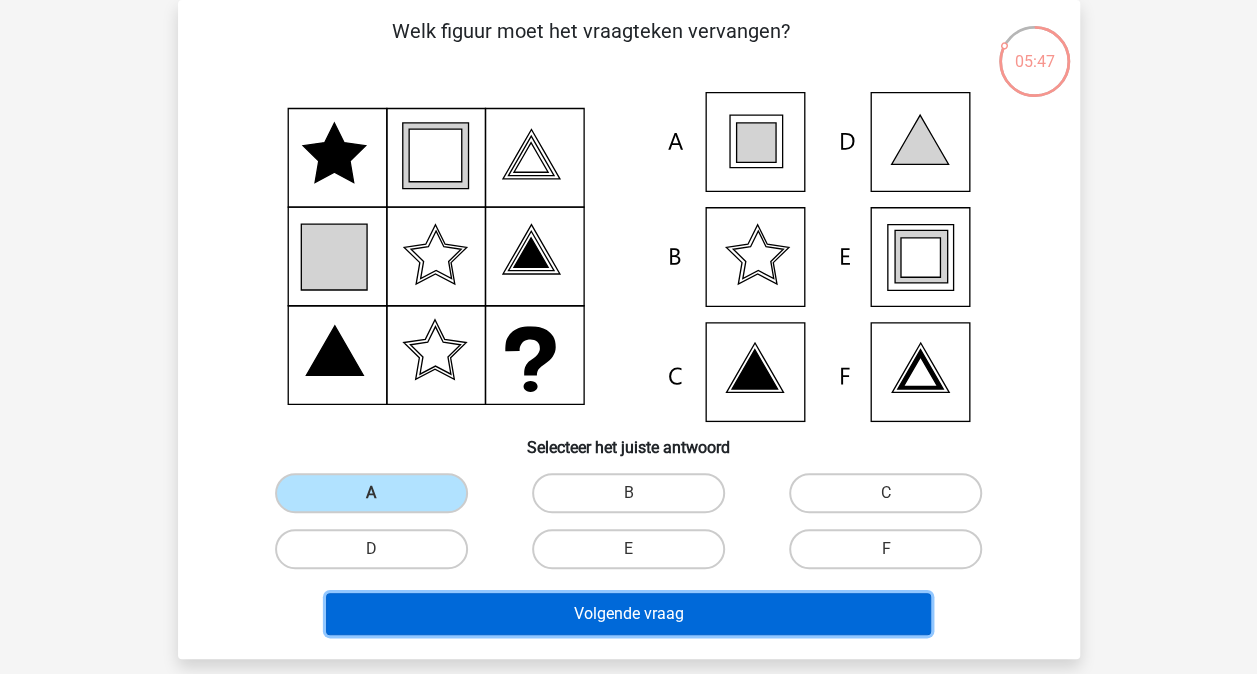 click on "Volgende vraag" at bounding box center [628, 614] 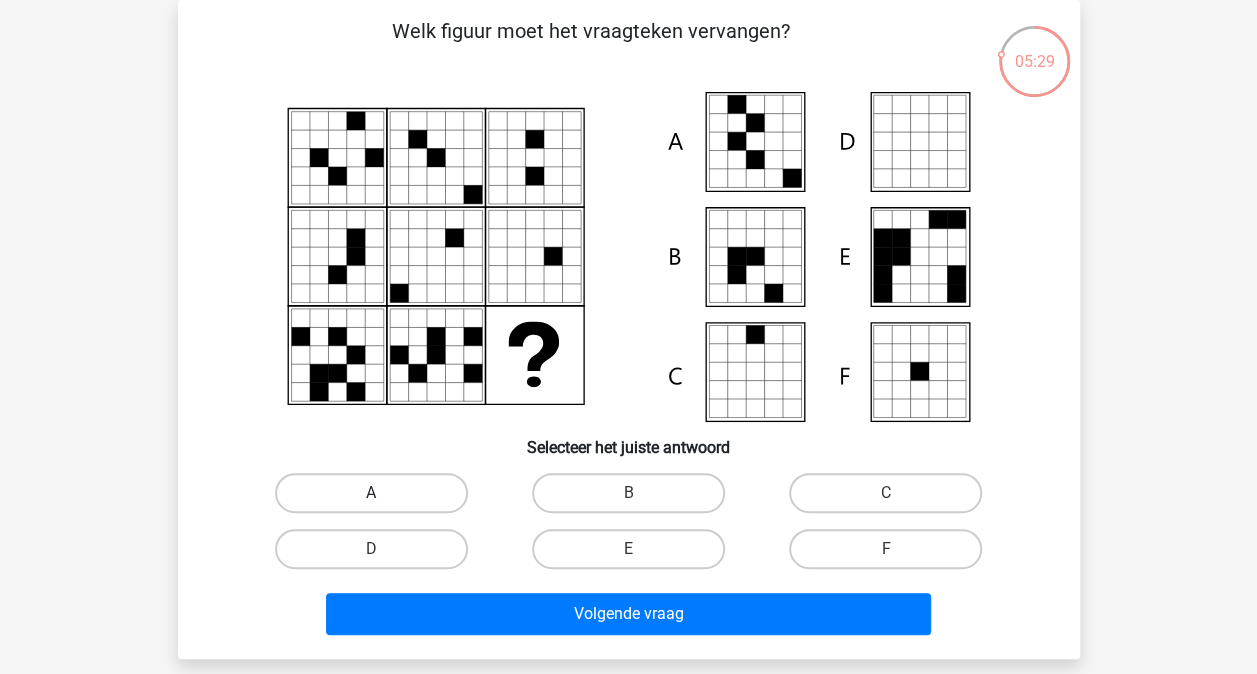 click on "A" at bounding box center (371, 493) 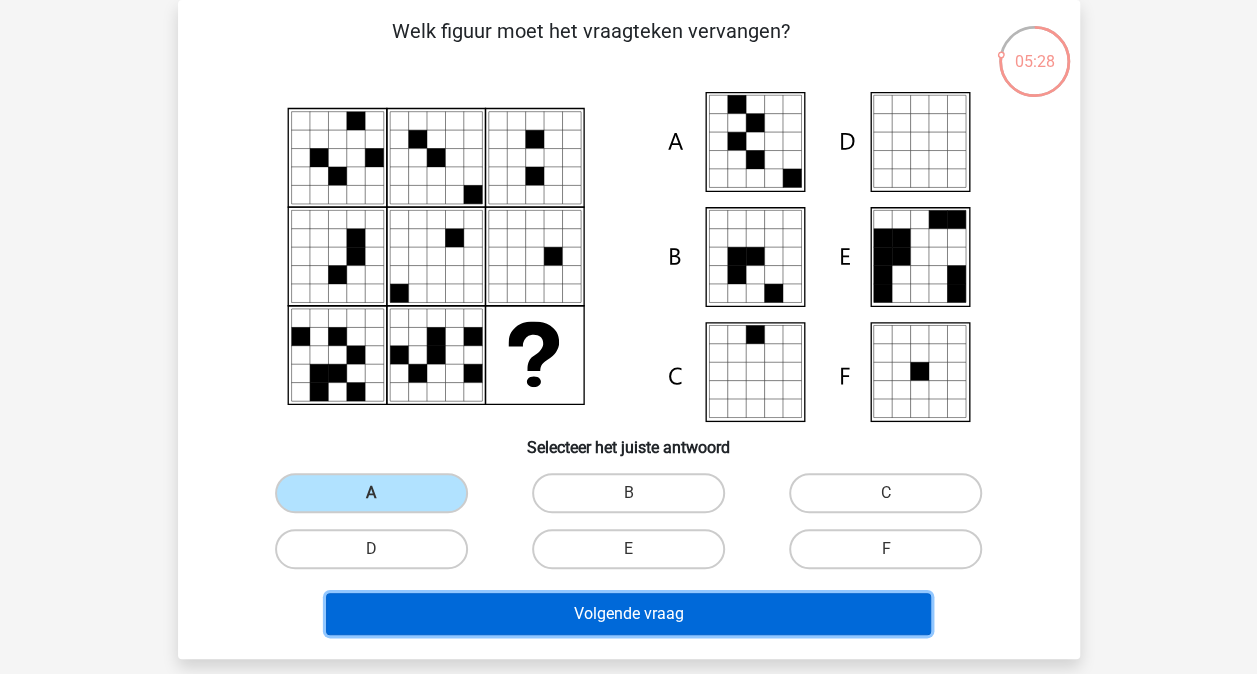 click on "Volgende vraag" at bounding box center [628, 614] 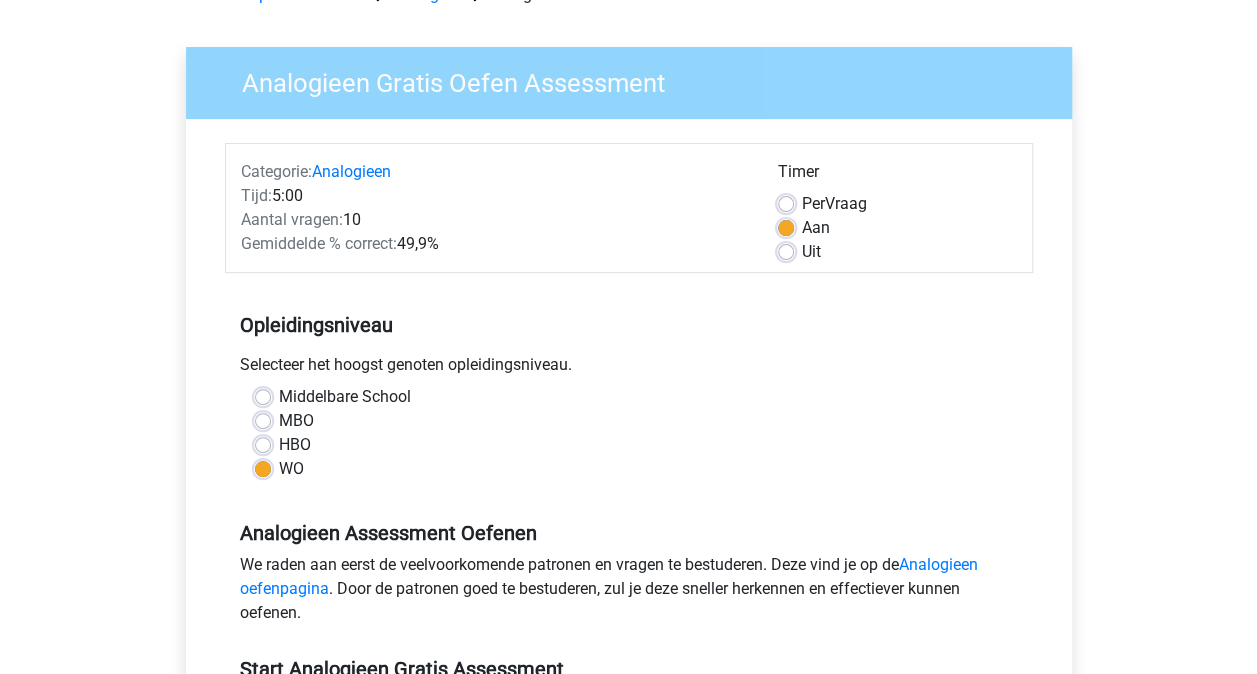 scroll, scrollTop: 418, scrollLeft: 0, axis: vertical 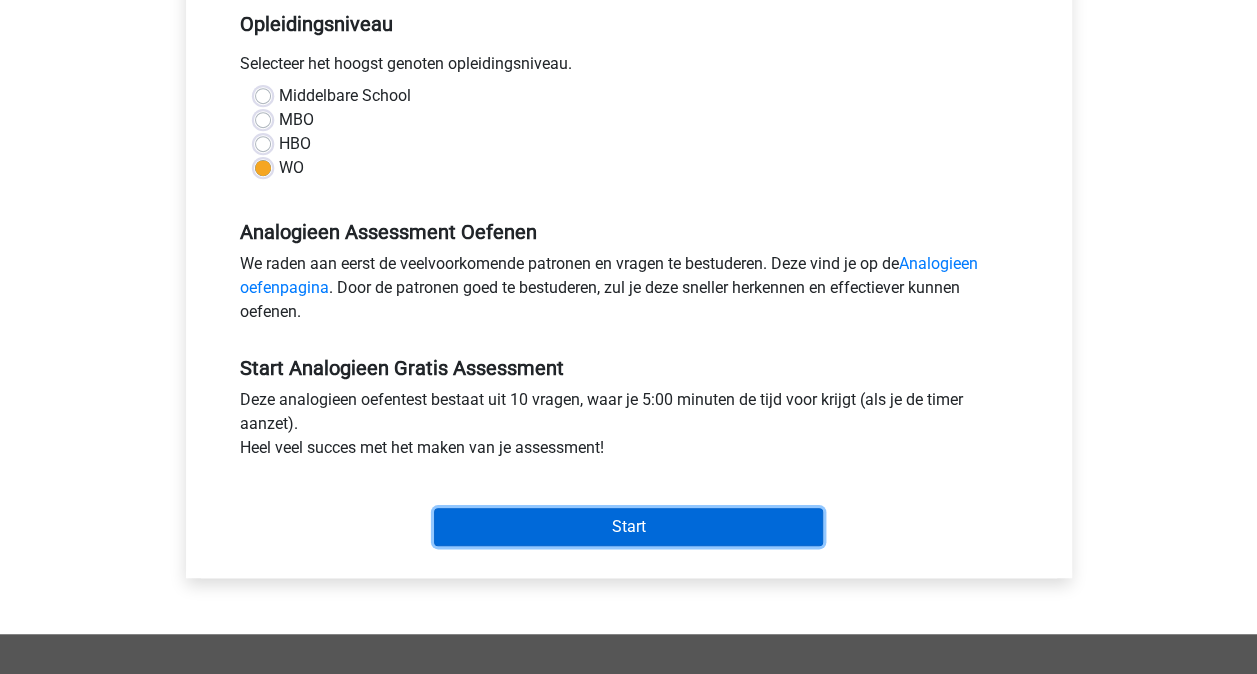 click on "Start" at bounding box center [628, 527] 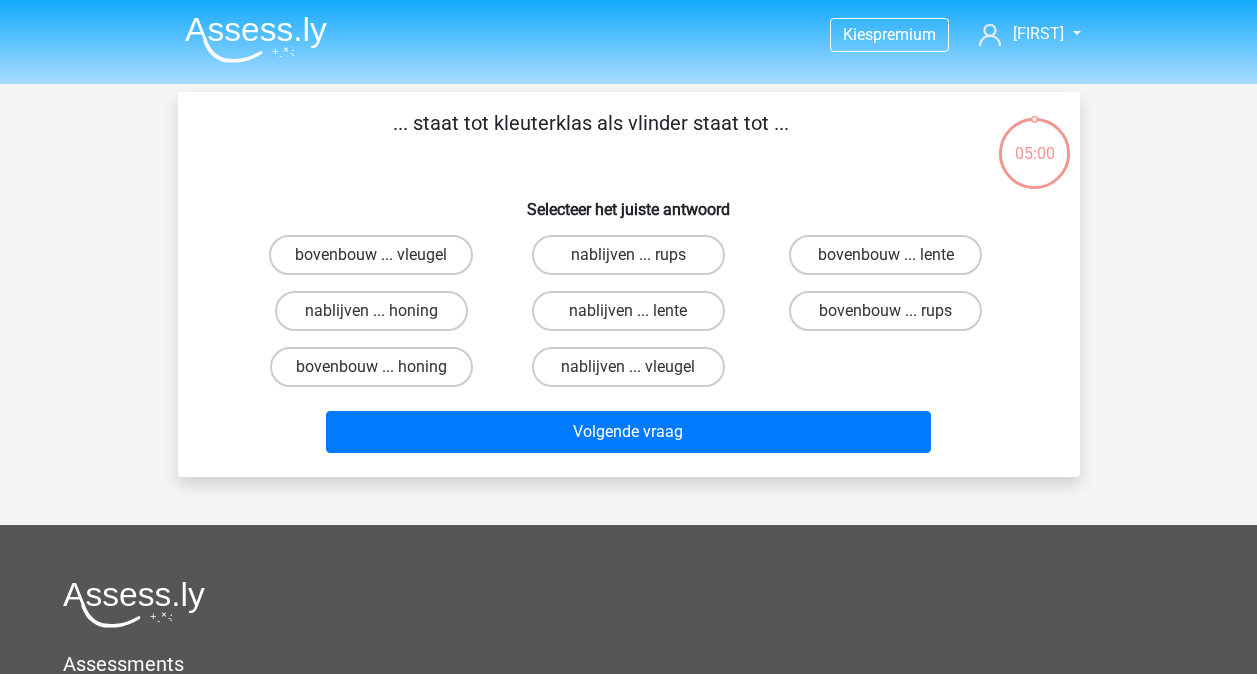 scroll, scrollTop: 0, scrollLeft: 0, axis: both 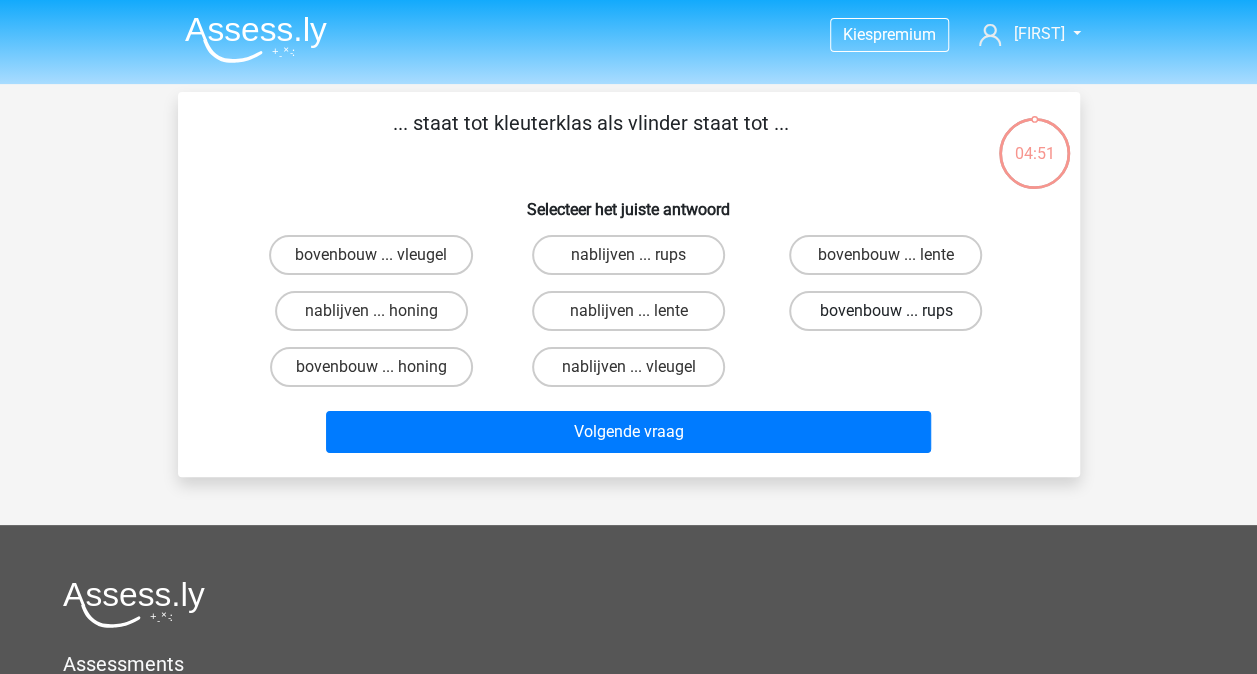 click on "bovenbouw ... rups" at bounding box center (885, 311) 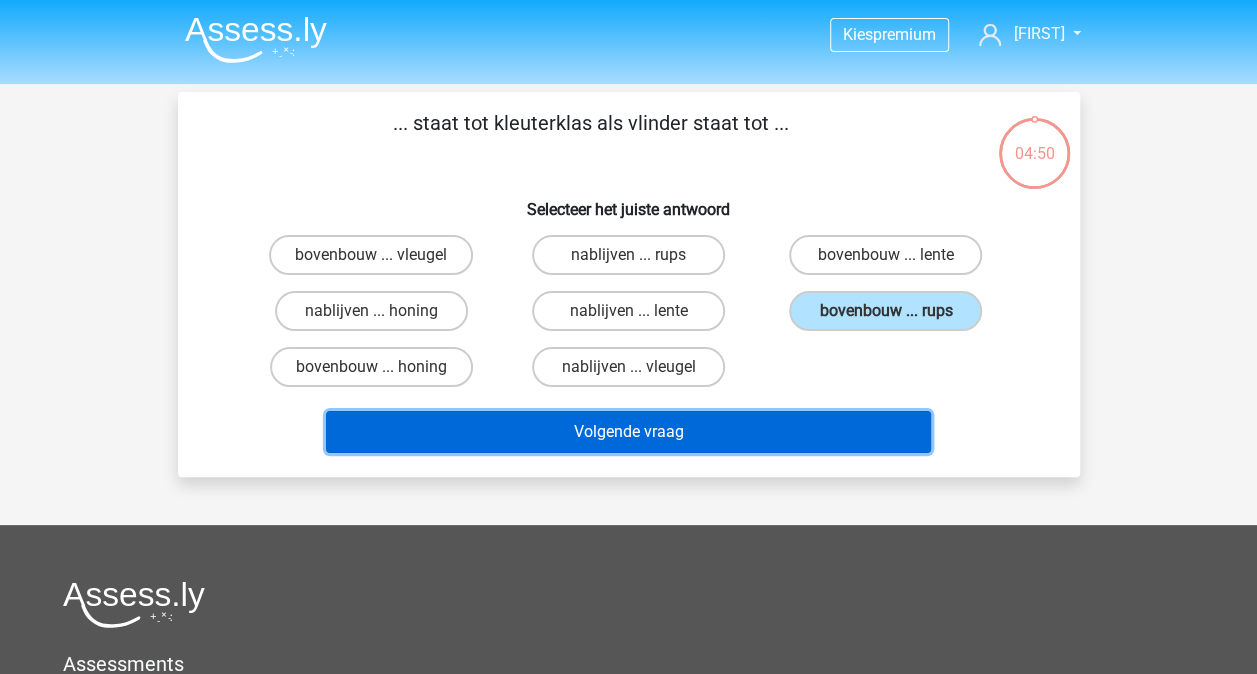 click on "Volgende vraag" at bounding box center (628, 432) 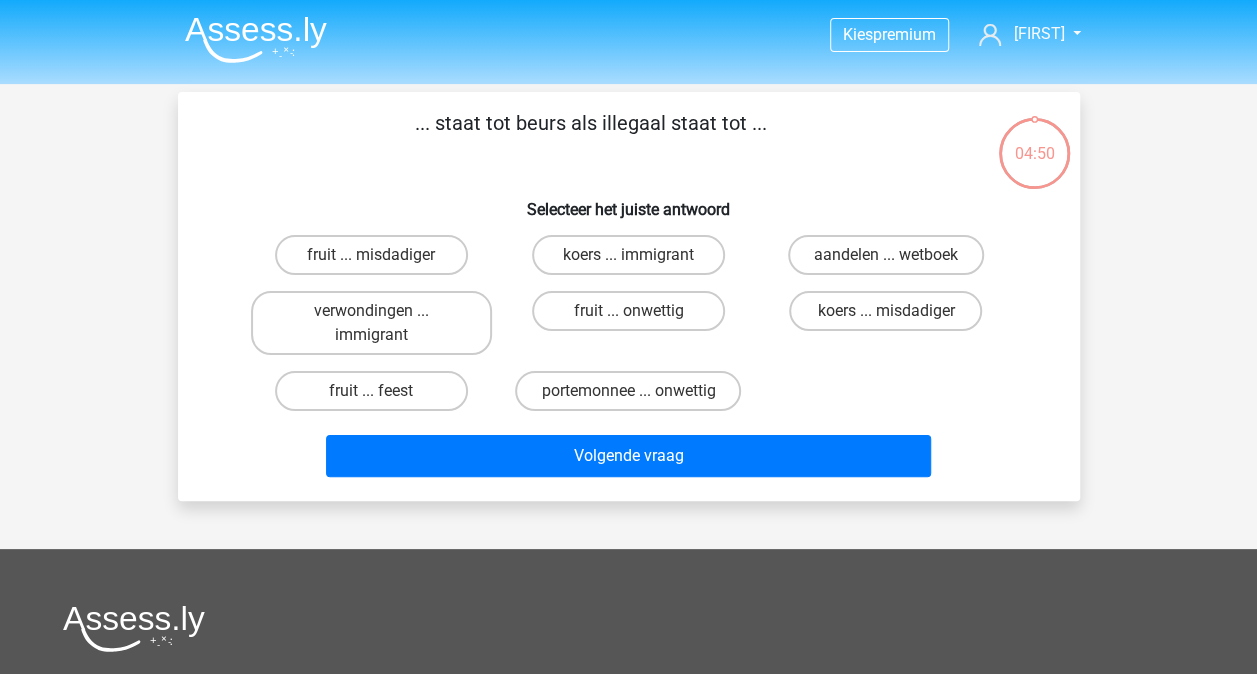 scroll, scrollTop: 92, scrollLeft: 0, axis: vertical 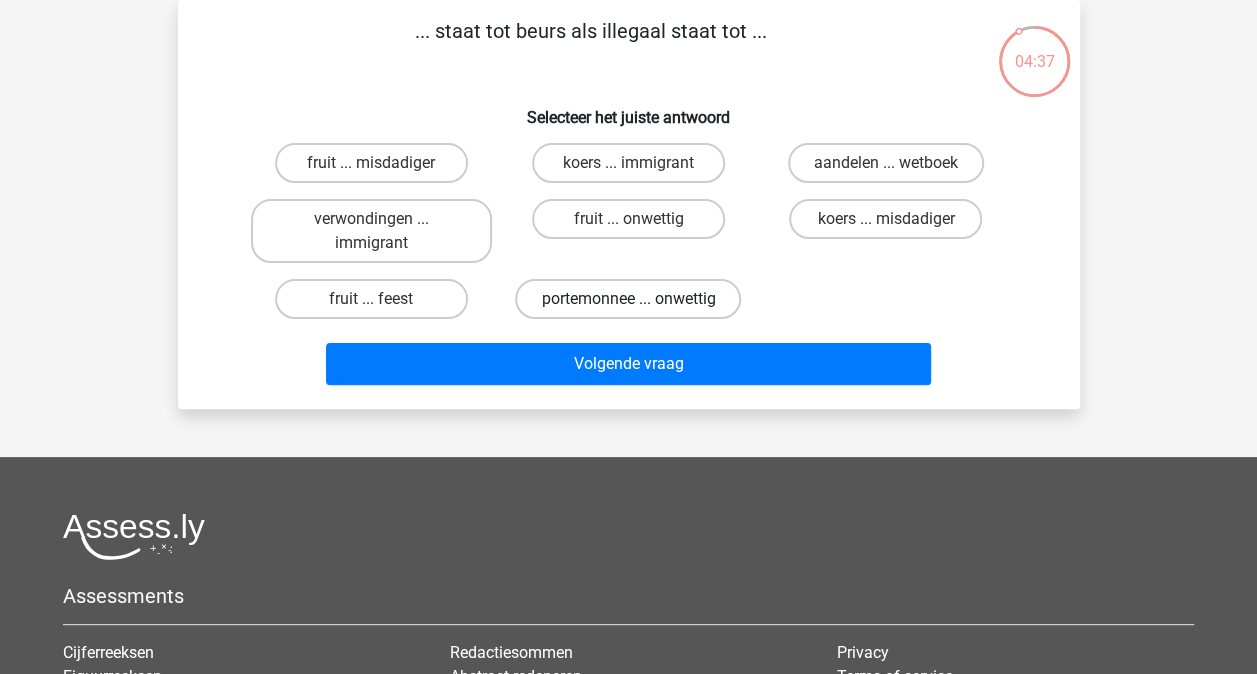 click on "portemonnee ... onwettig" at bounding box center (628, 299) 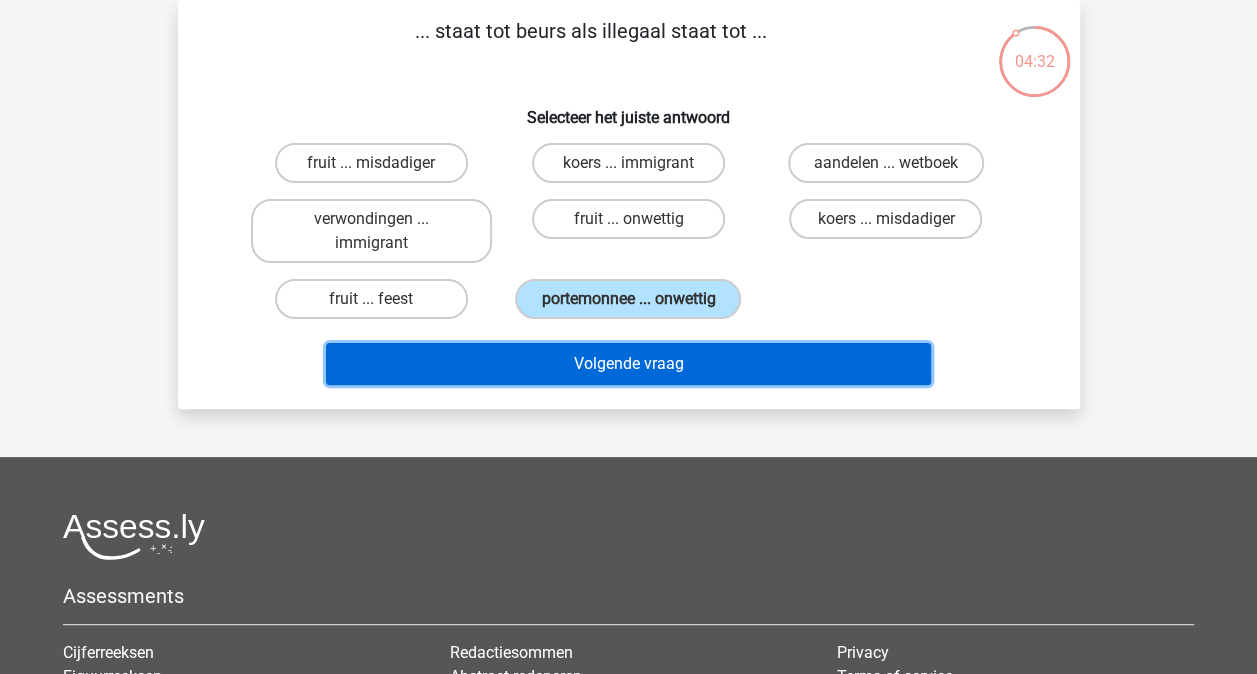 click on "Volgende vraag" at bounding box center (628, 364) 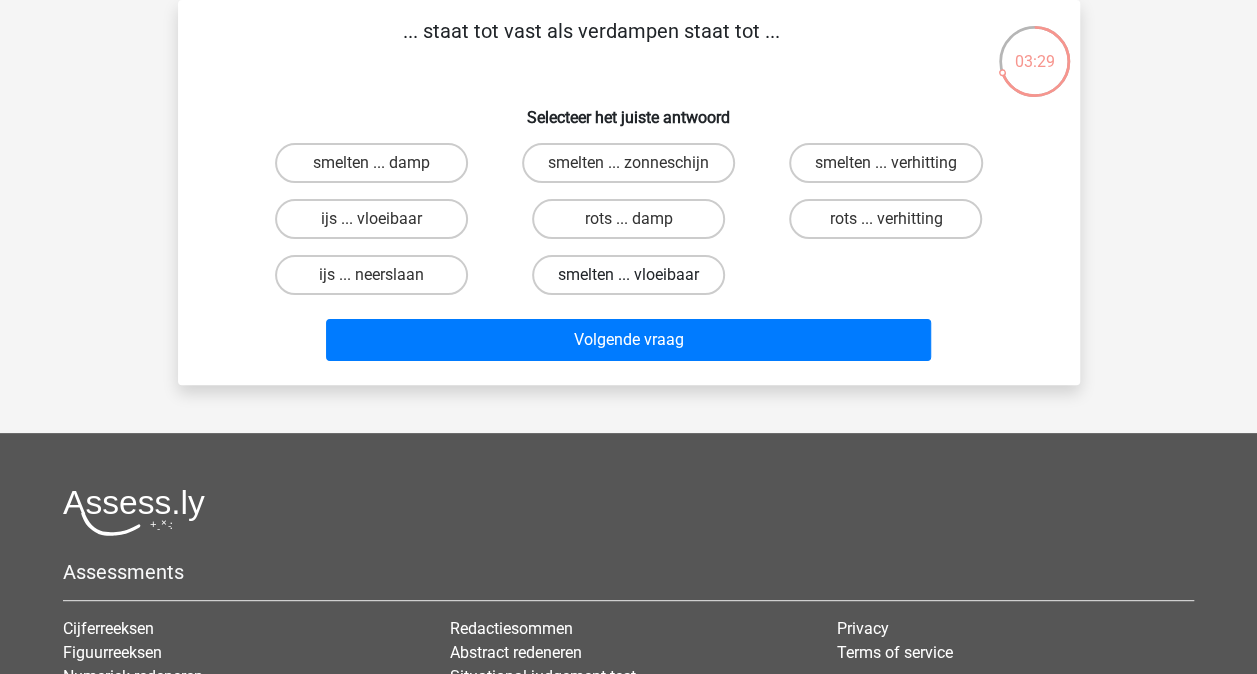 click on "smelten ... vloeibaar" at bounding box center (628, 275) 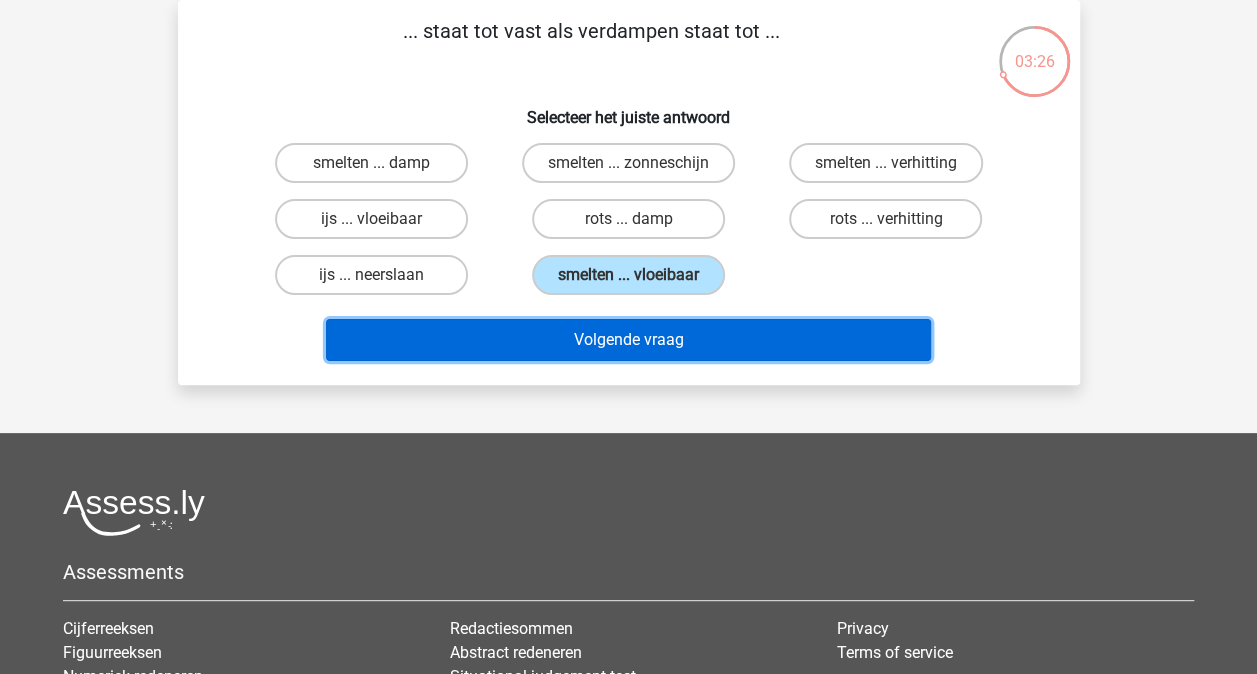 click on "Volgende vraag" at bounding box center (628, 340) 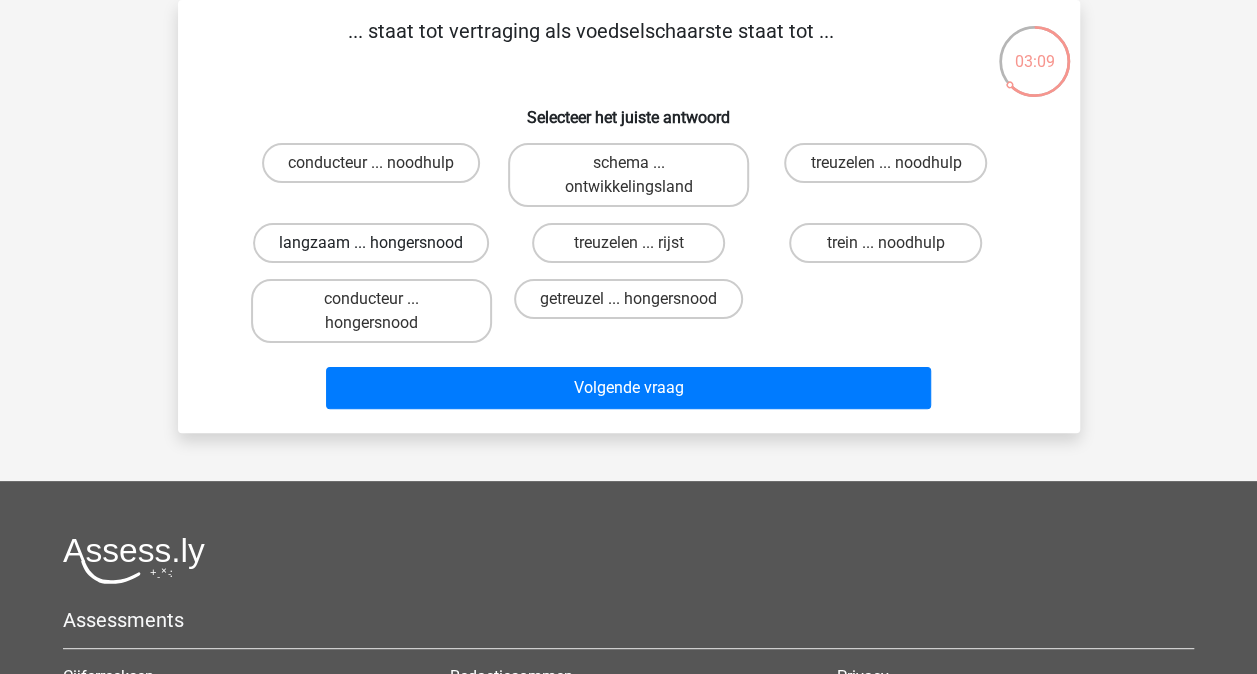 click on "langzaam ... hongersnood" at bounding box center [371, 243] 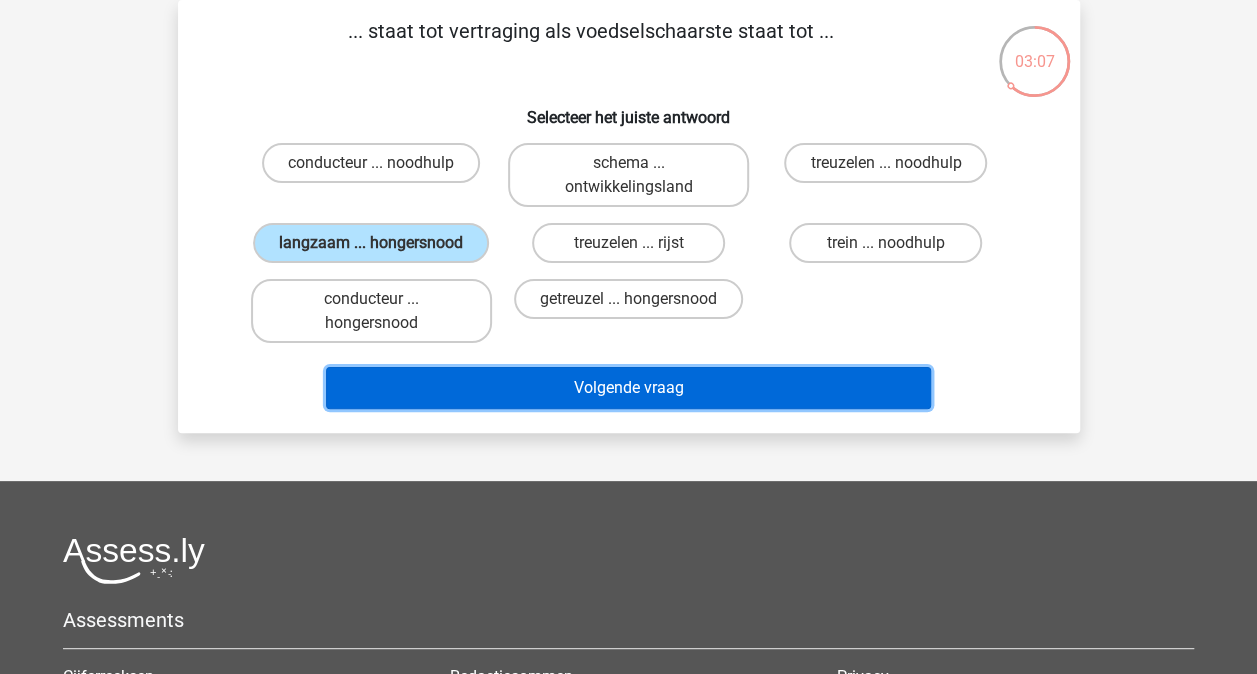 click on "Volgende vraag" at bounding box center [628, 388] 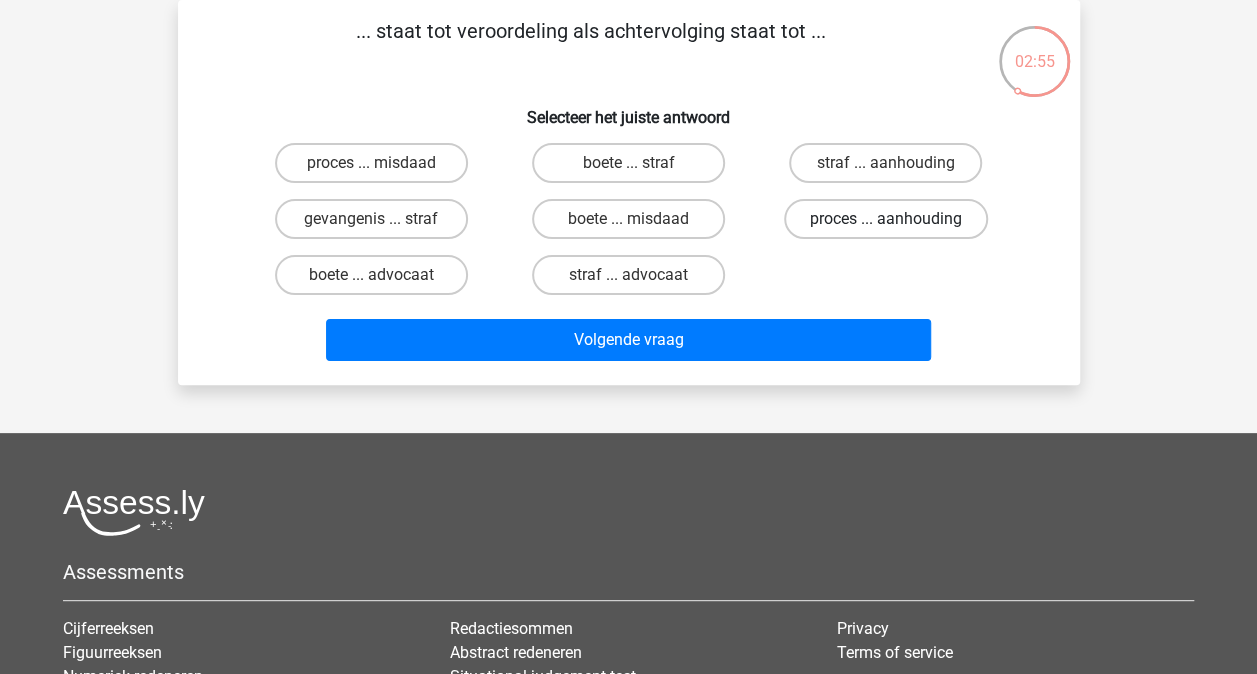 click on "proces ... aanhouding" at bounding box center [886, 219] 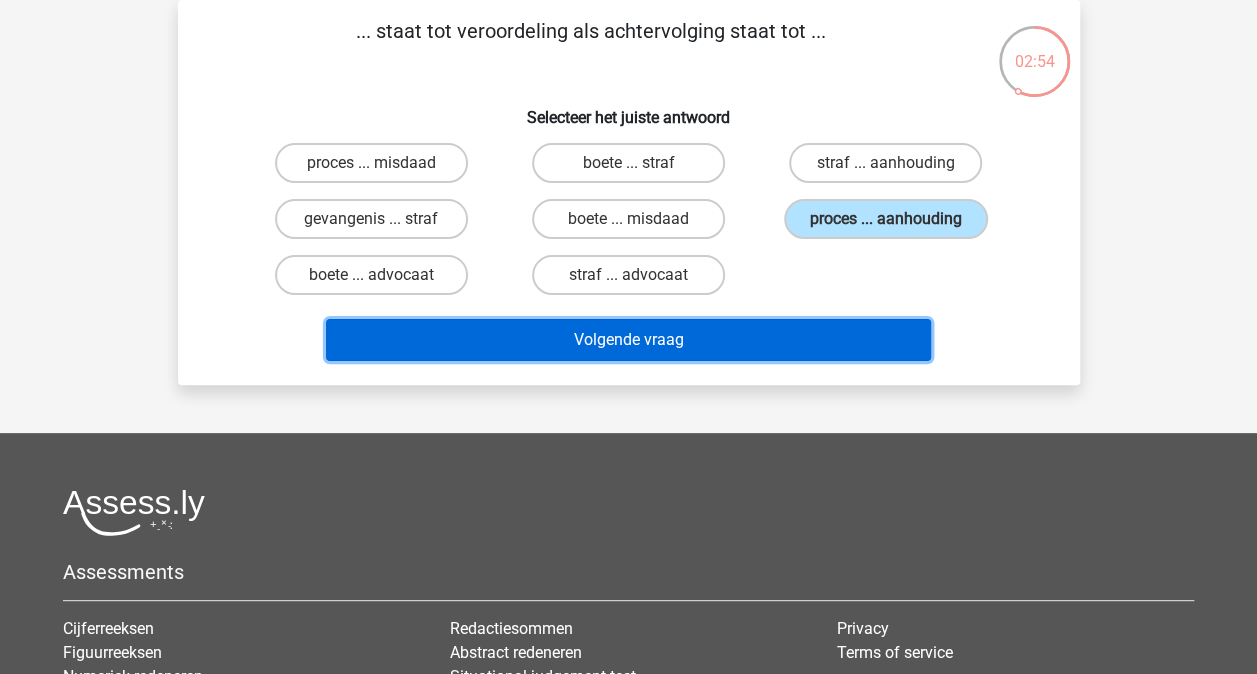 click on "Volgende vraag" at bounding box center [628, 340] 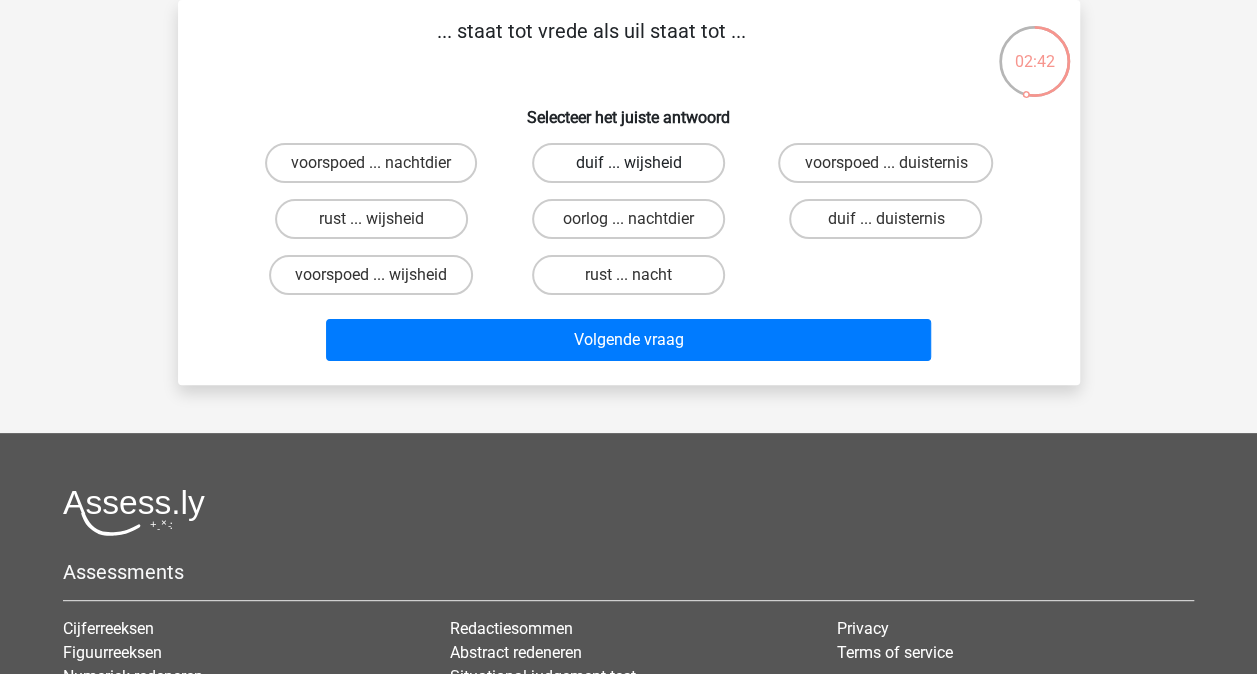 click on "duif ... wijsheid" at bounding box center (628, 163) 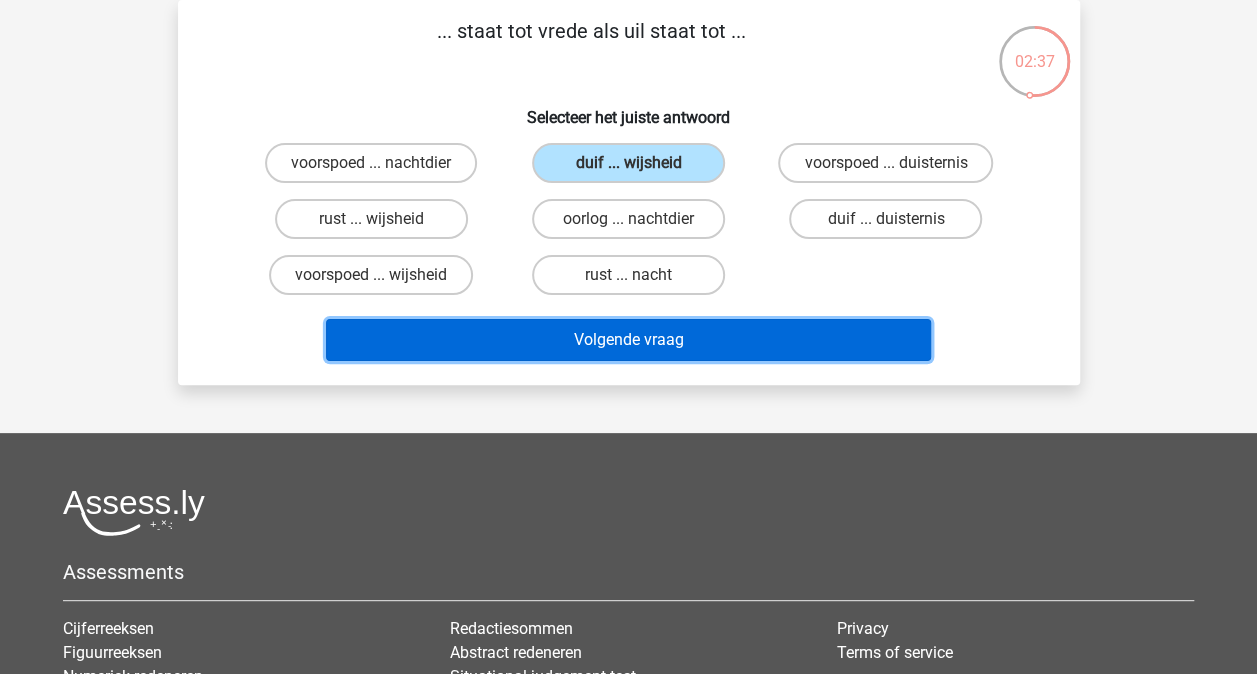 click on "Volgende vraag" at bounding box center (628, 340) 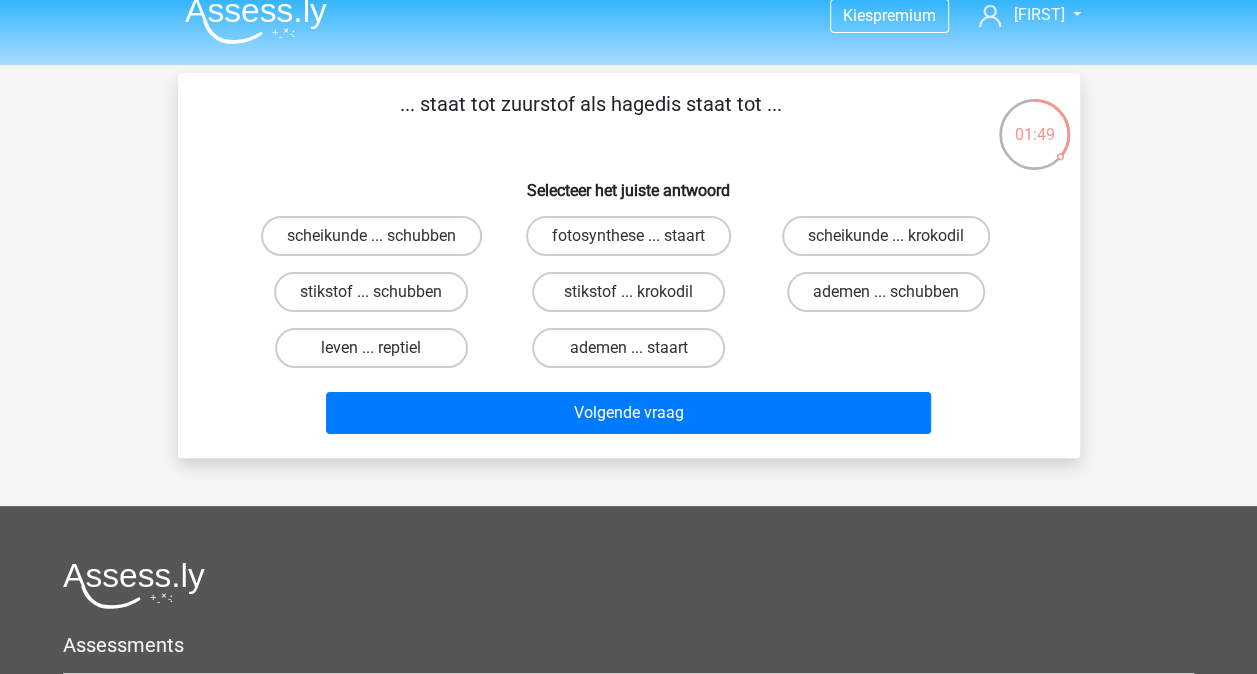 scroll, scrollTop: 21, scrollLeft: 0, axis: vertical 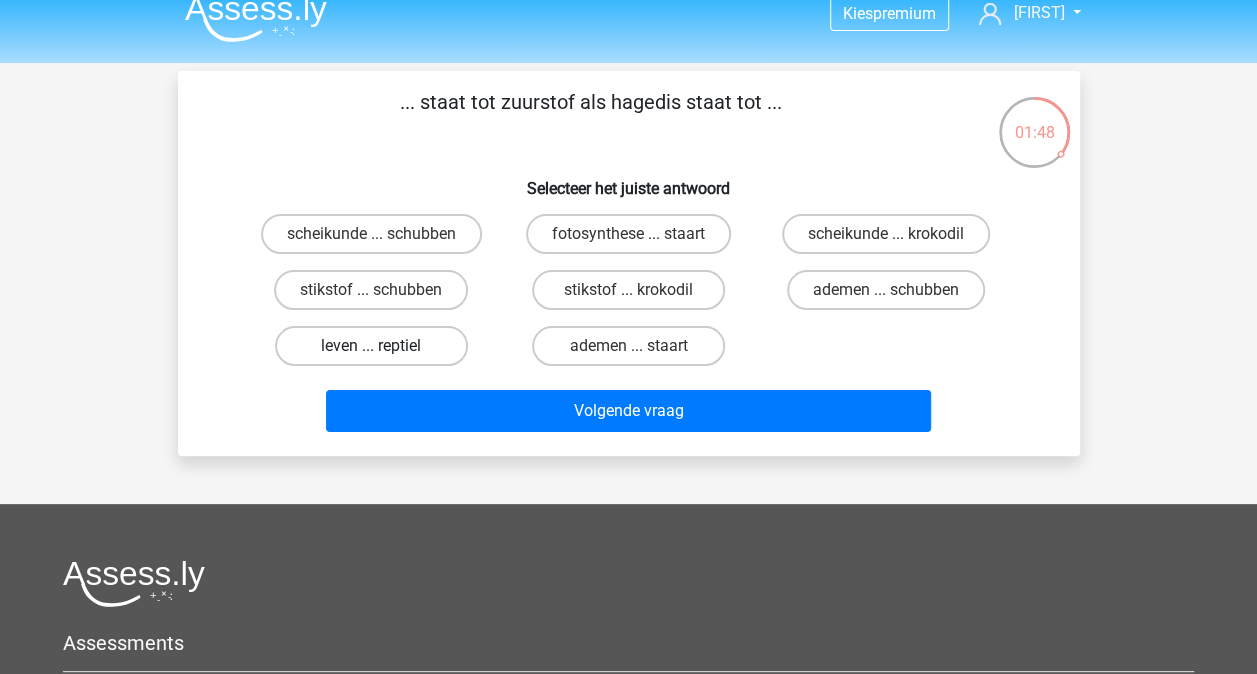 click on "leven ... reptiel" at bounding box center [371, 346] 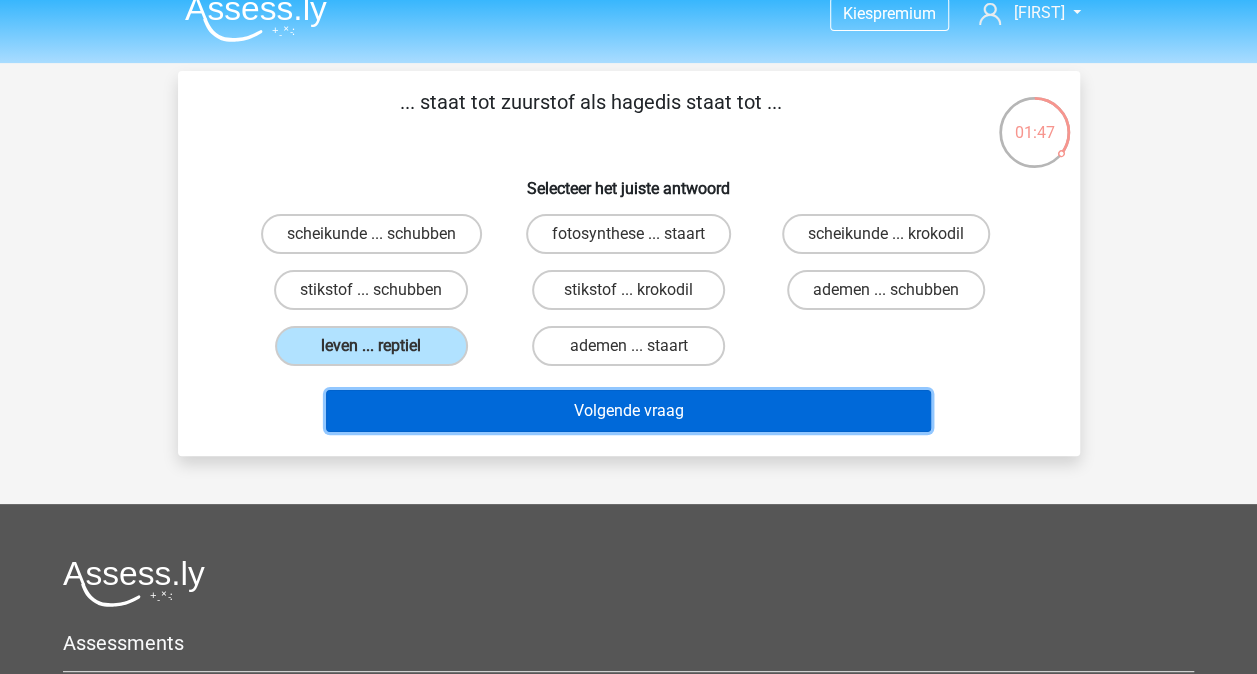 click on "Volgende vraag" at bounding box center (628, 411) 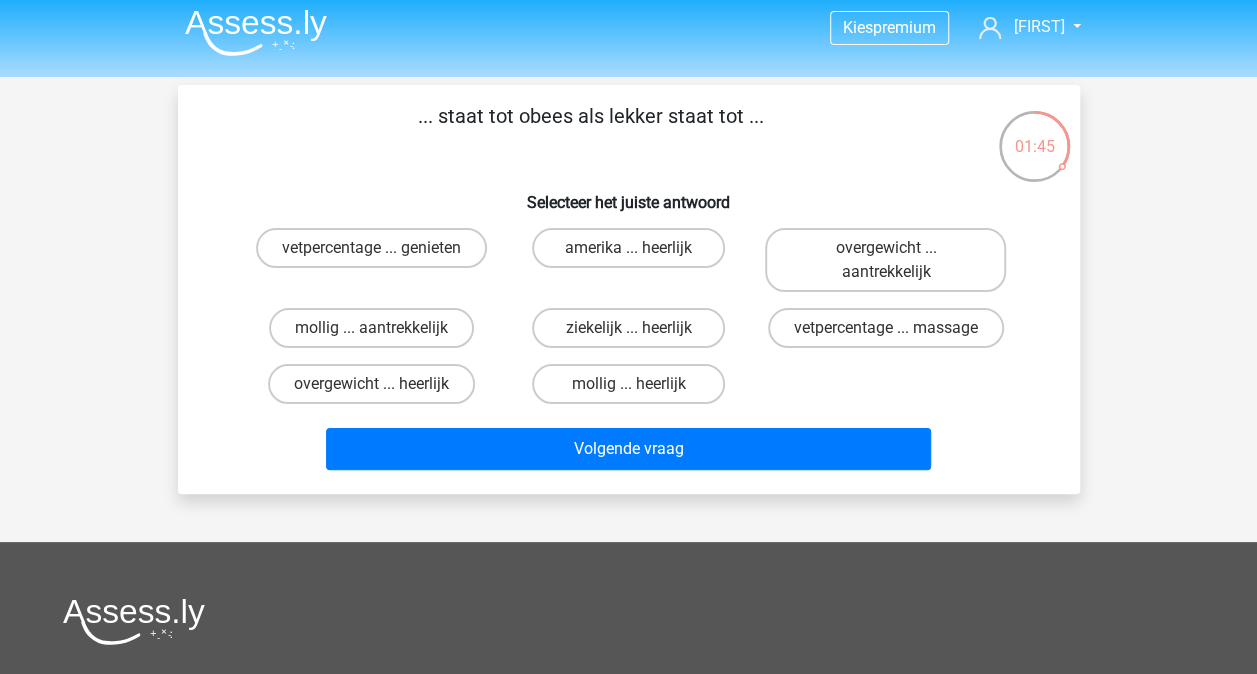 scroll, scrollTop: 6, scrollLeft: 0, axis: vertical 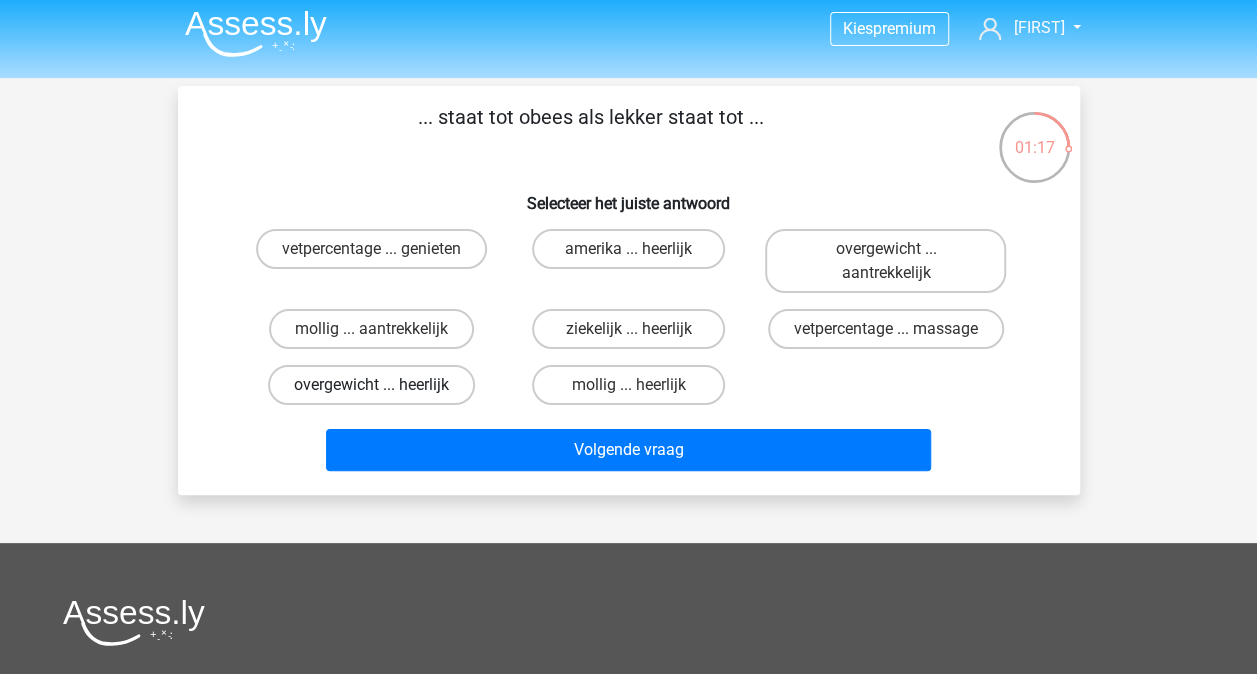 click on "overgewicht ... heerlijk" at bounding box center [371, 385] 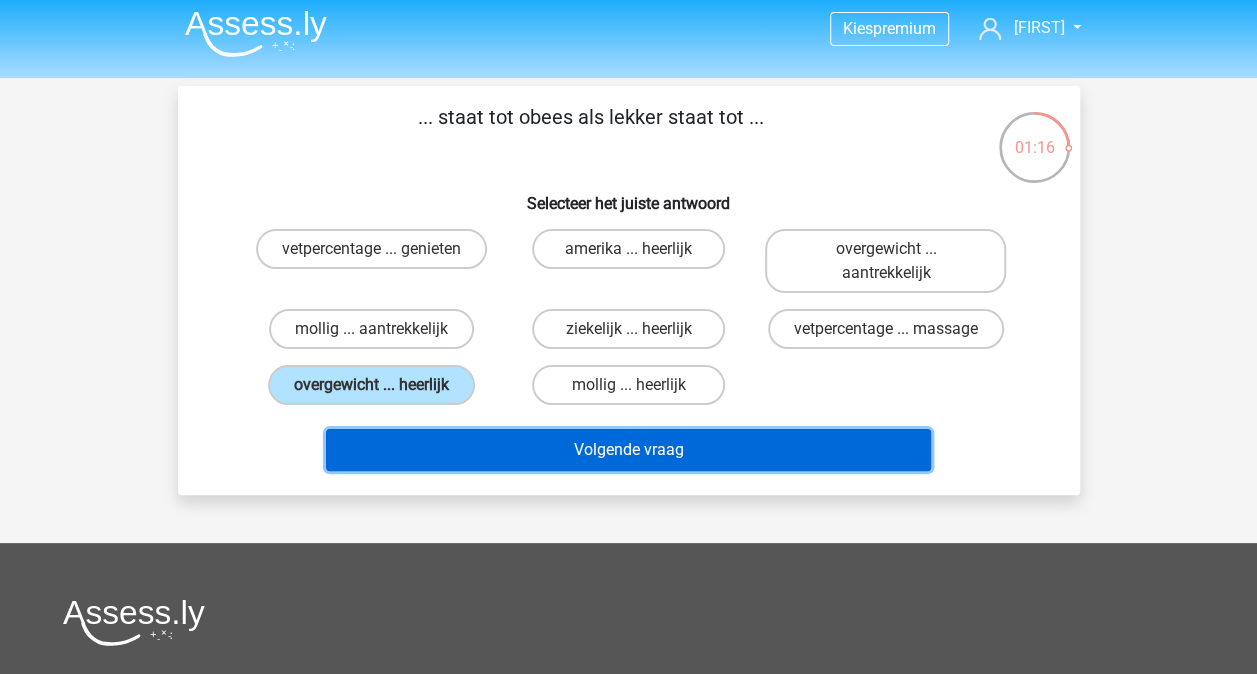 click on "Volgende vraag" at bounding box center (628, 450) 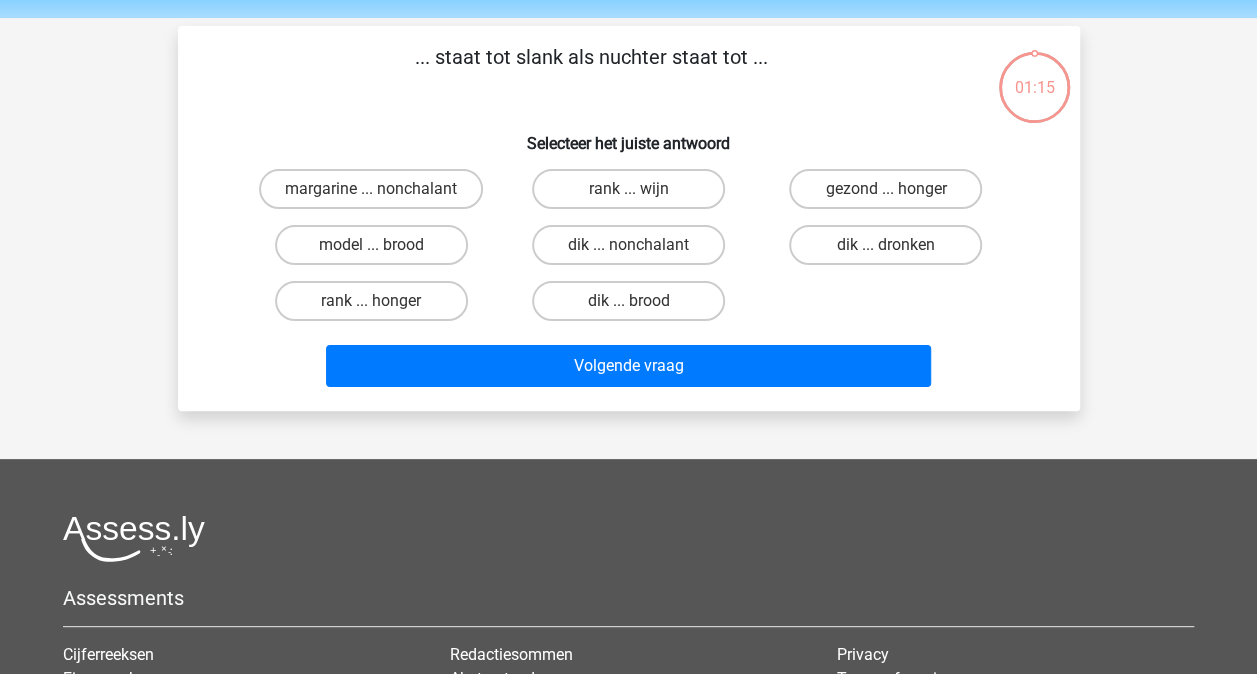 scroll, scrollTop: 92, scrollLeft: 0, axis: vertical 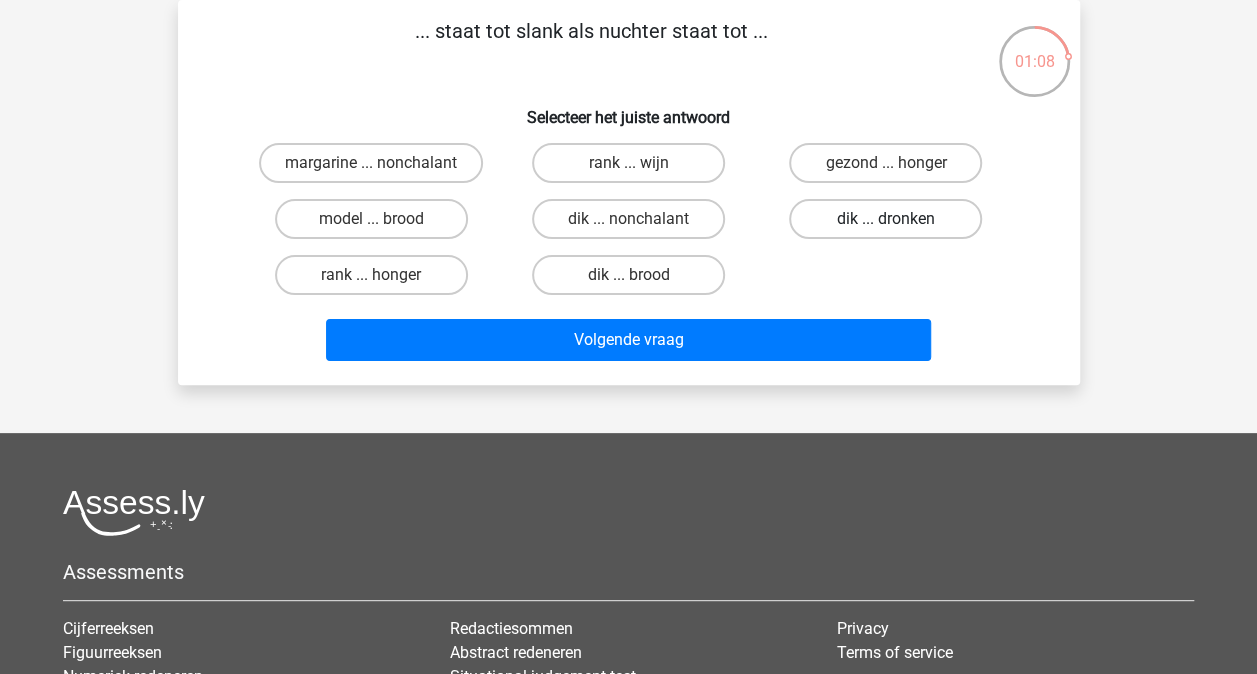 click on "dik ... dronken" at bounding box center [885, 219] 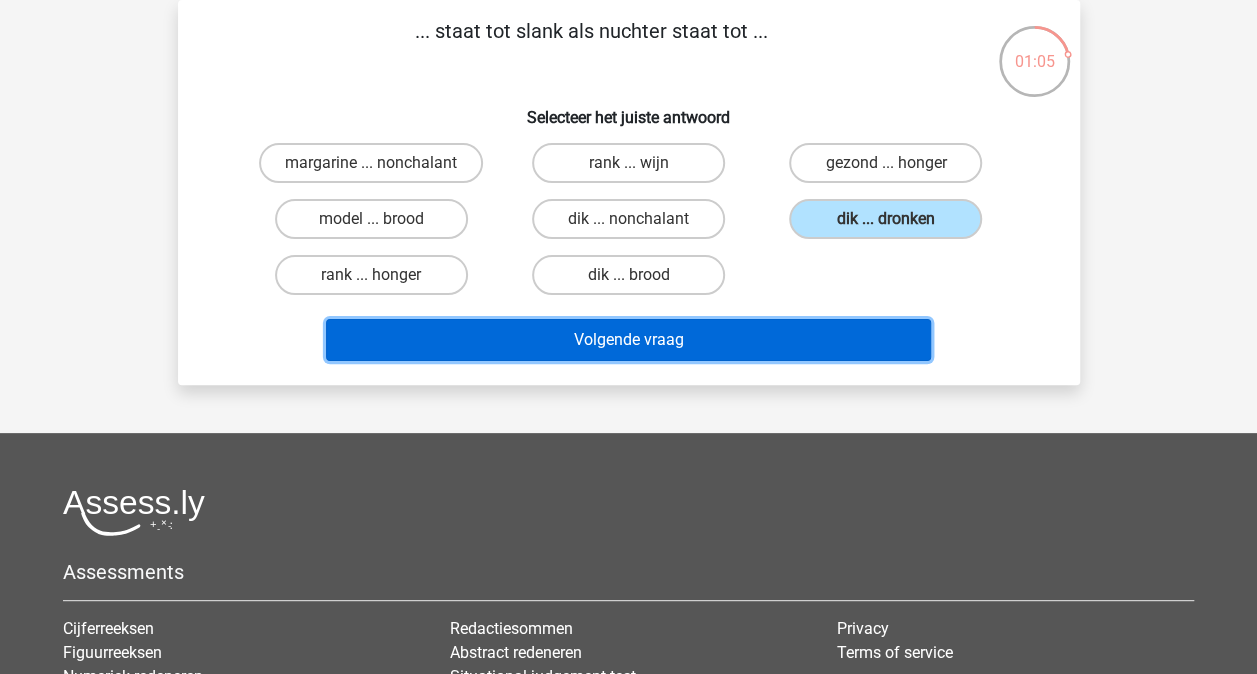 click on "Volgende vraag" at bounding box center (628, 340) 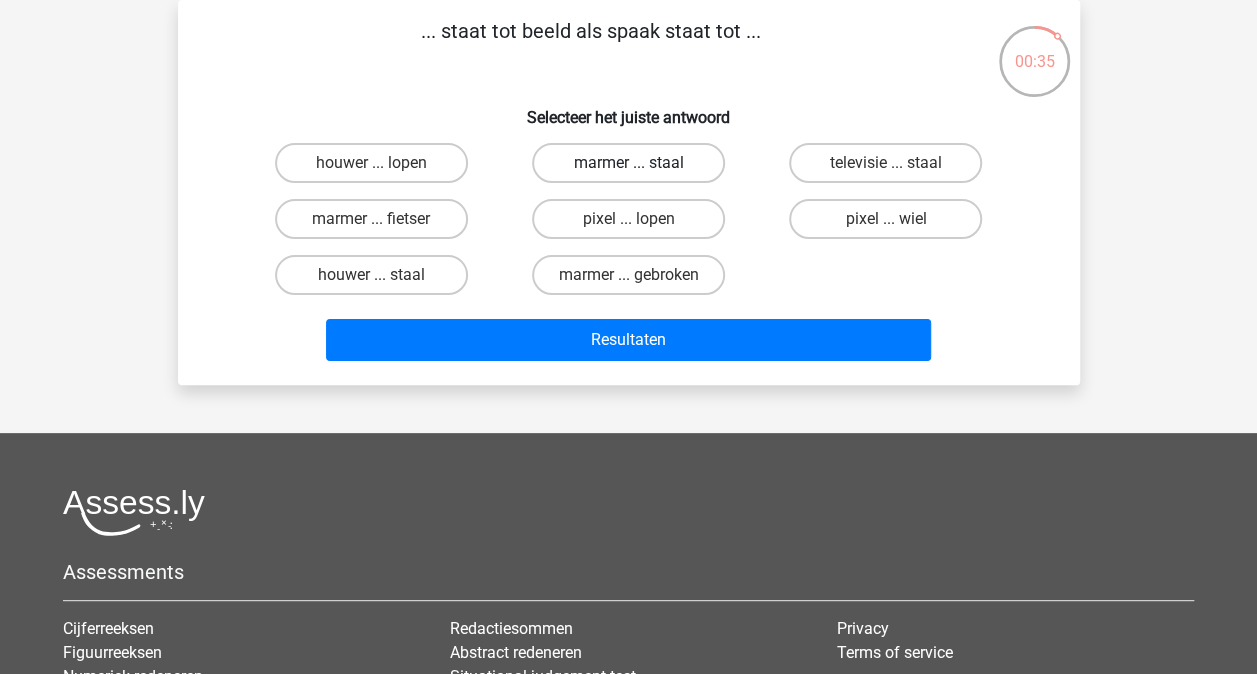 click on "marmer ... staal" at bounding box center [628, 163] 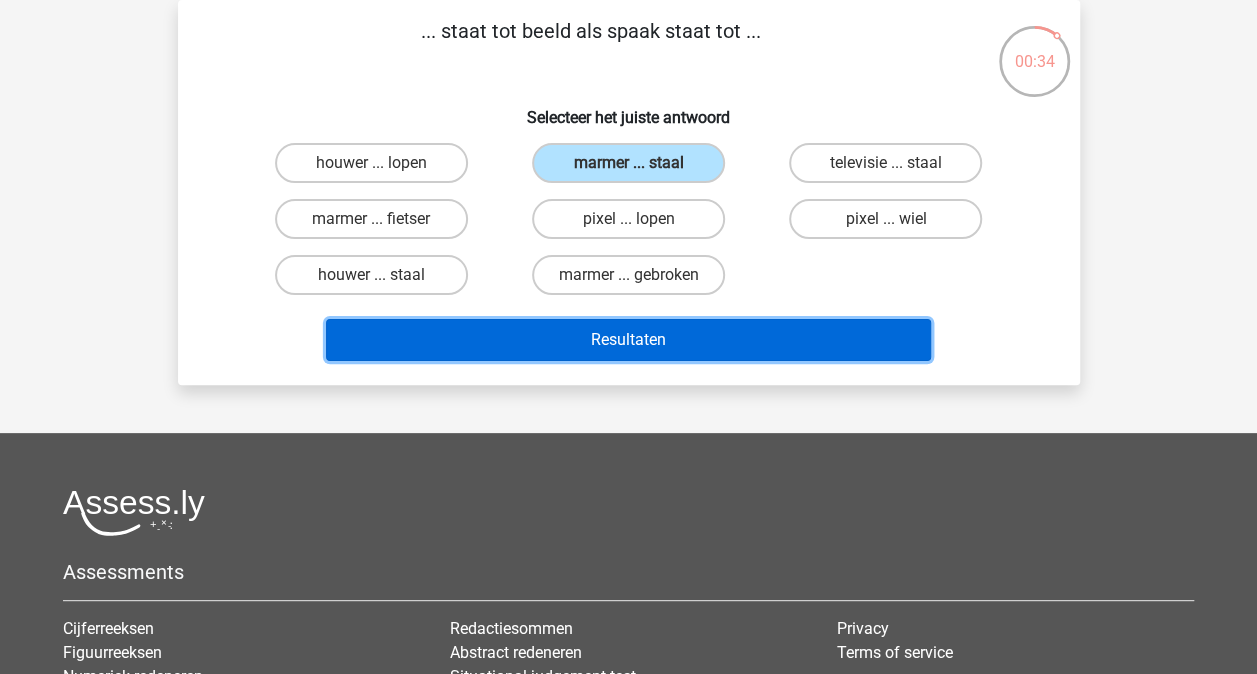 click on "Resultaten" at bounding box center (628, 340) 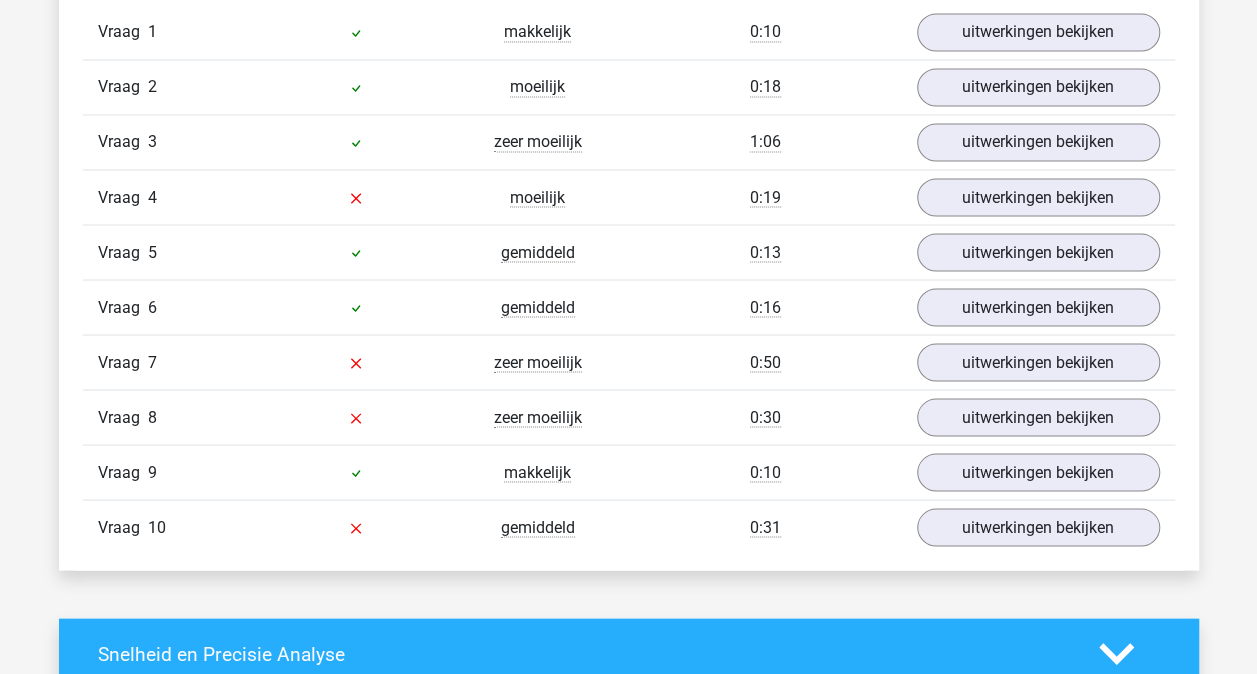 scroll, scrollTop: 1721, scrollLeft: 0, axis: vertical 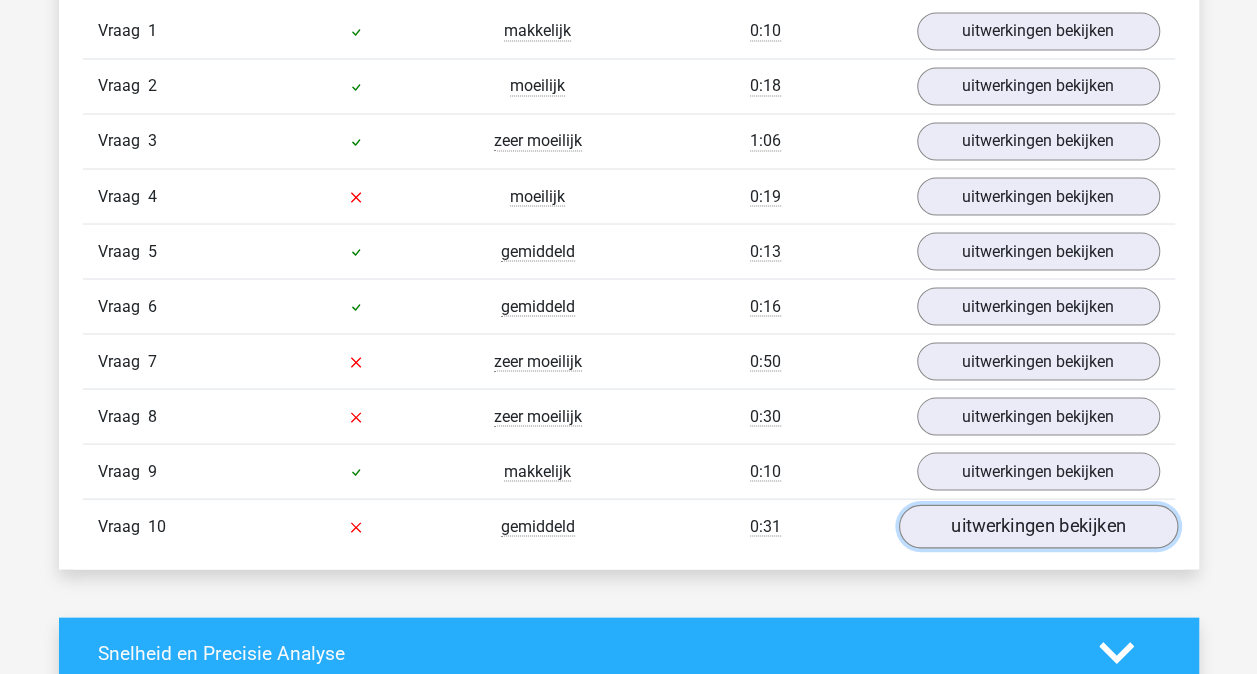 click on "uitwerkingen bekijken" at bounding box center [1037, 526] 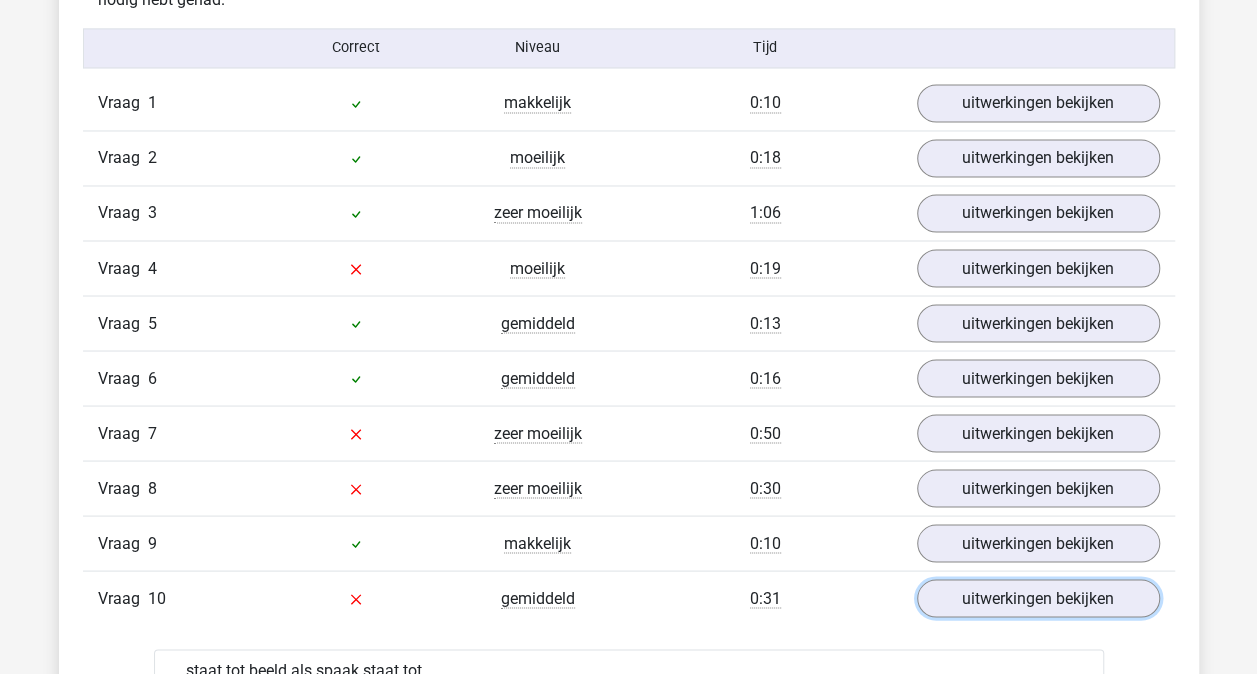 scroll, scrollTop: 1645, scrollLeft: 0, axis: vertical 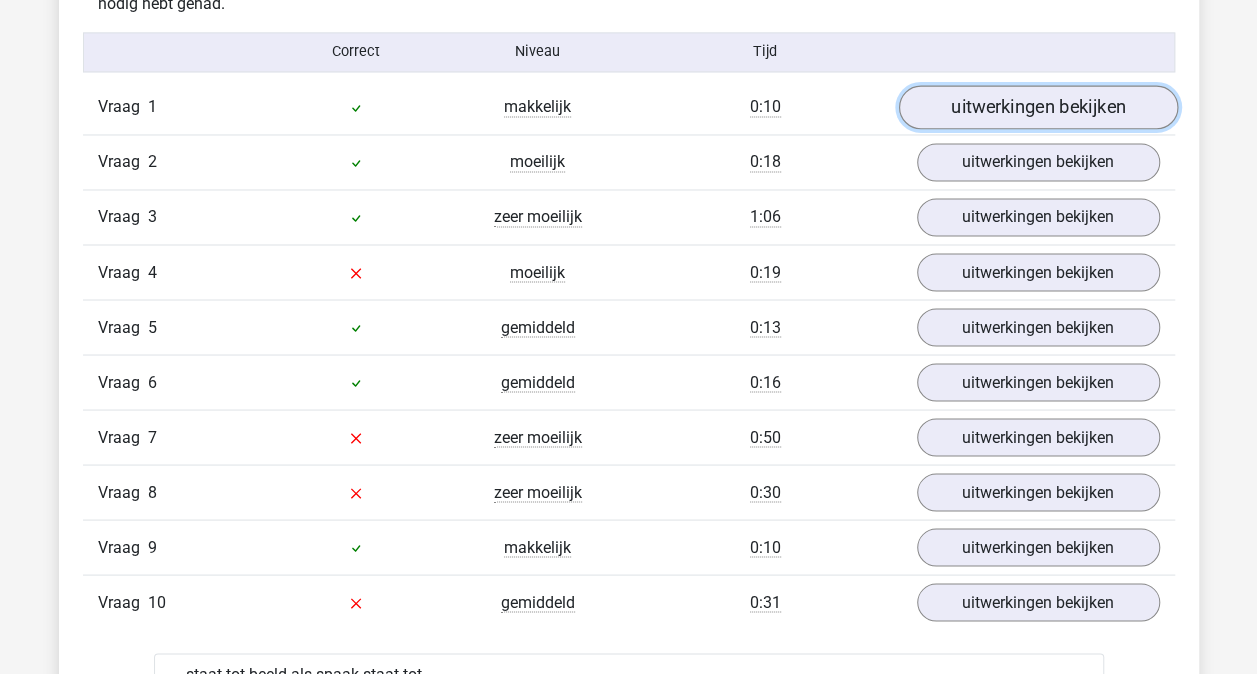 click on "uitwerkingen bekijken" at bounding box center [1037, 107] 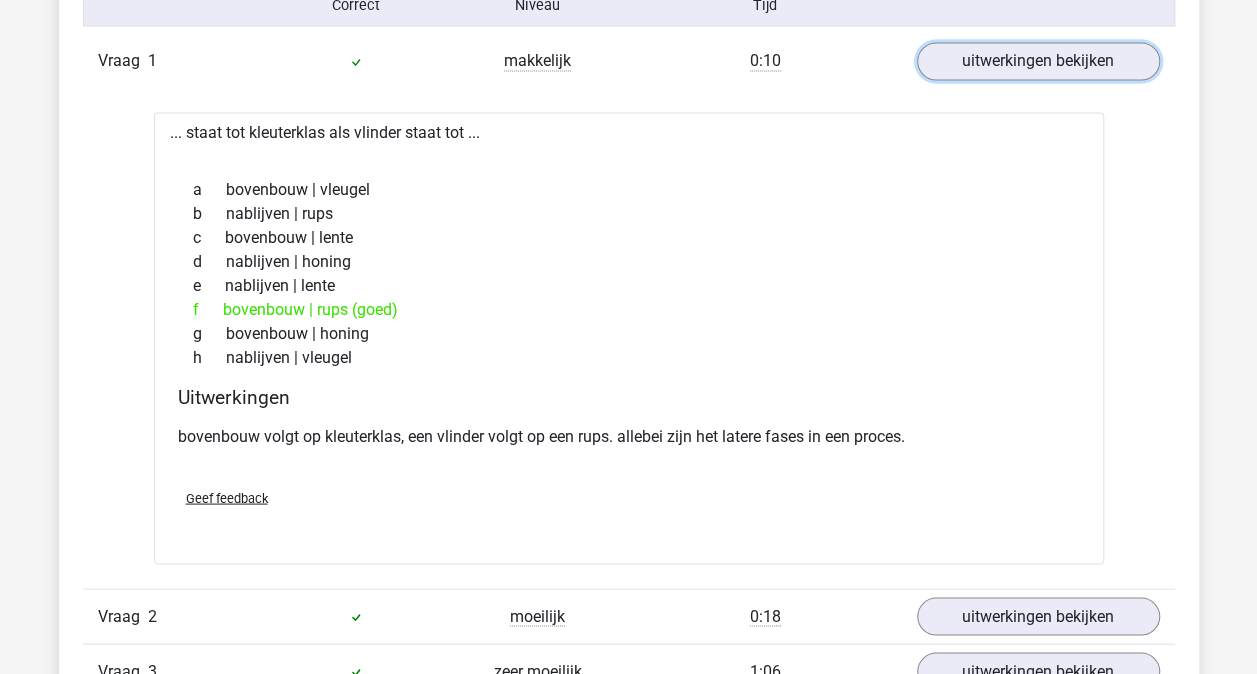 scroll, scrollTop: 2041, scrollLeft: 0, axis: vertical 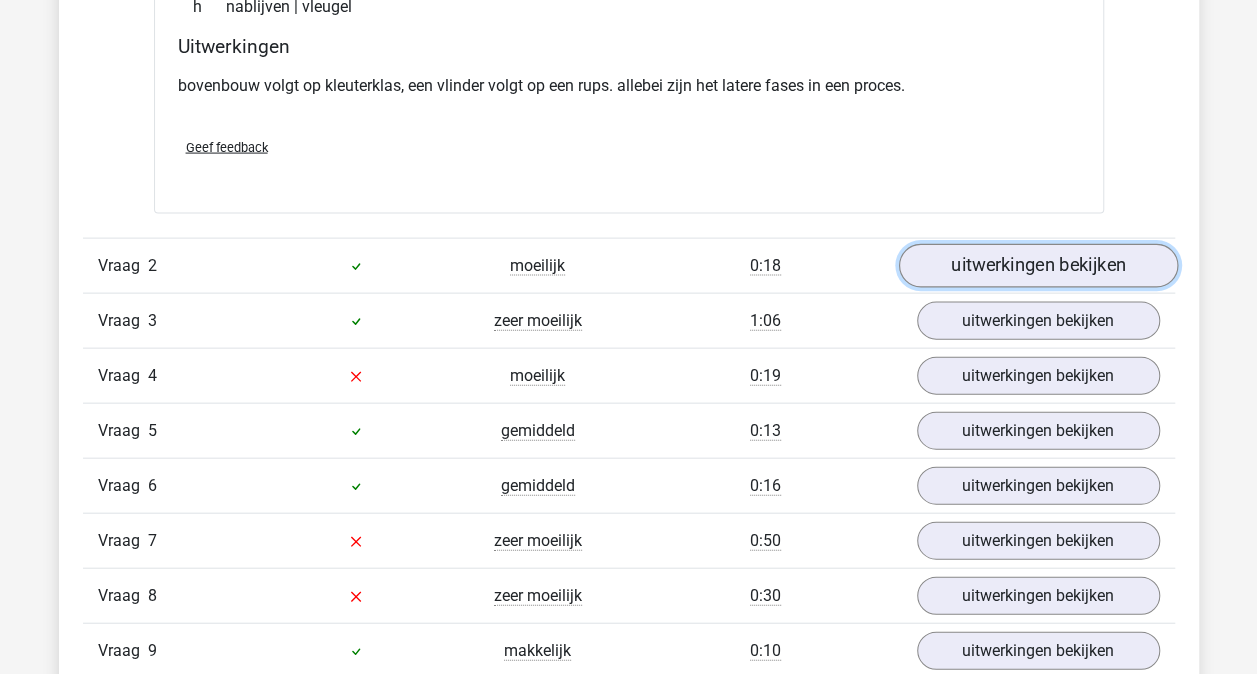 click on "uitwerkingen bekijken" at bounding box center (1037, 266) 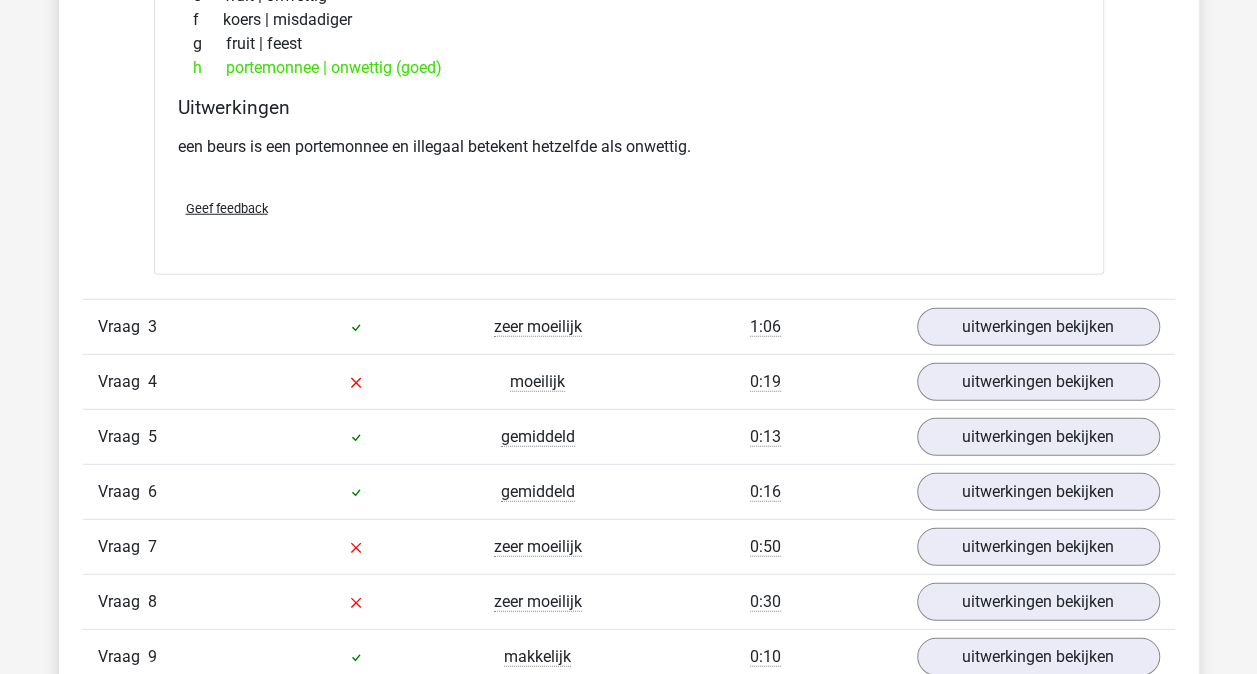 scroll, scrollTop: 2613, scrollLeft: 0, axis: vertical 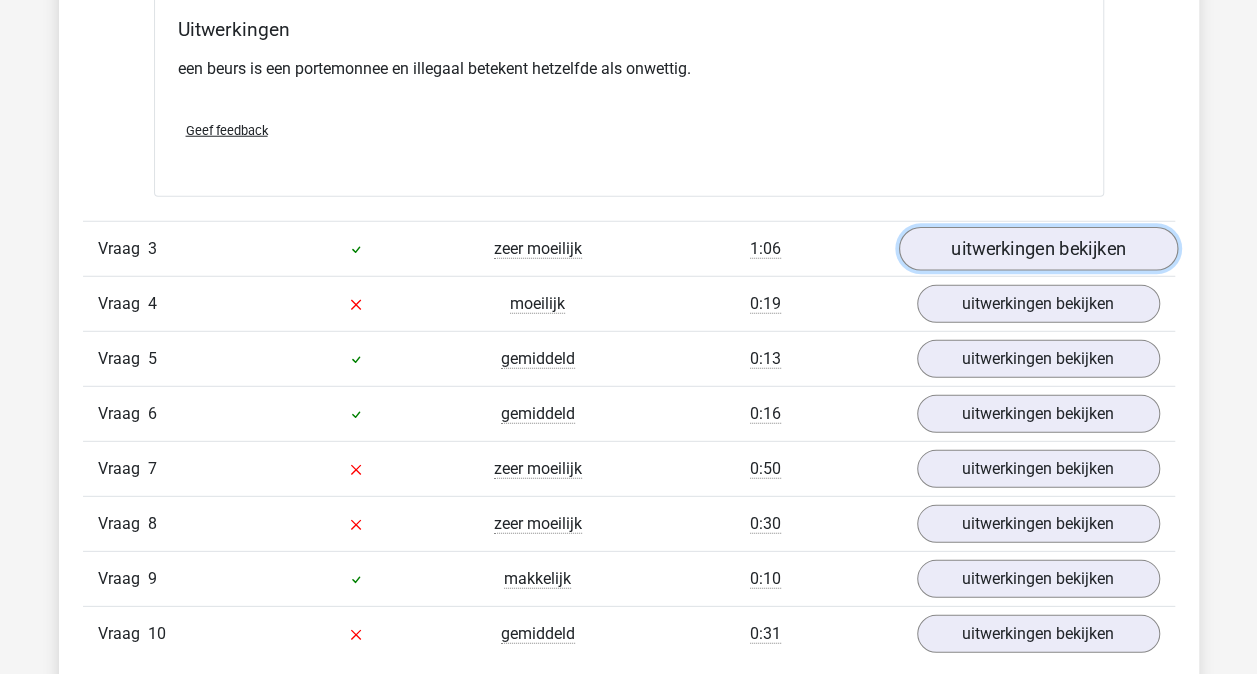 click on "uitwerkingen bekijken" at bounding box center [1037, 249] 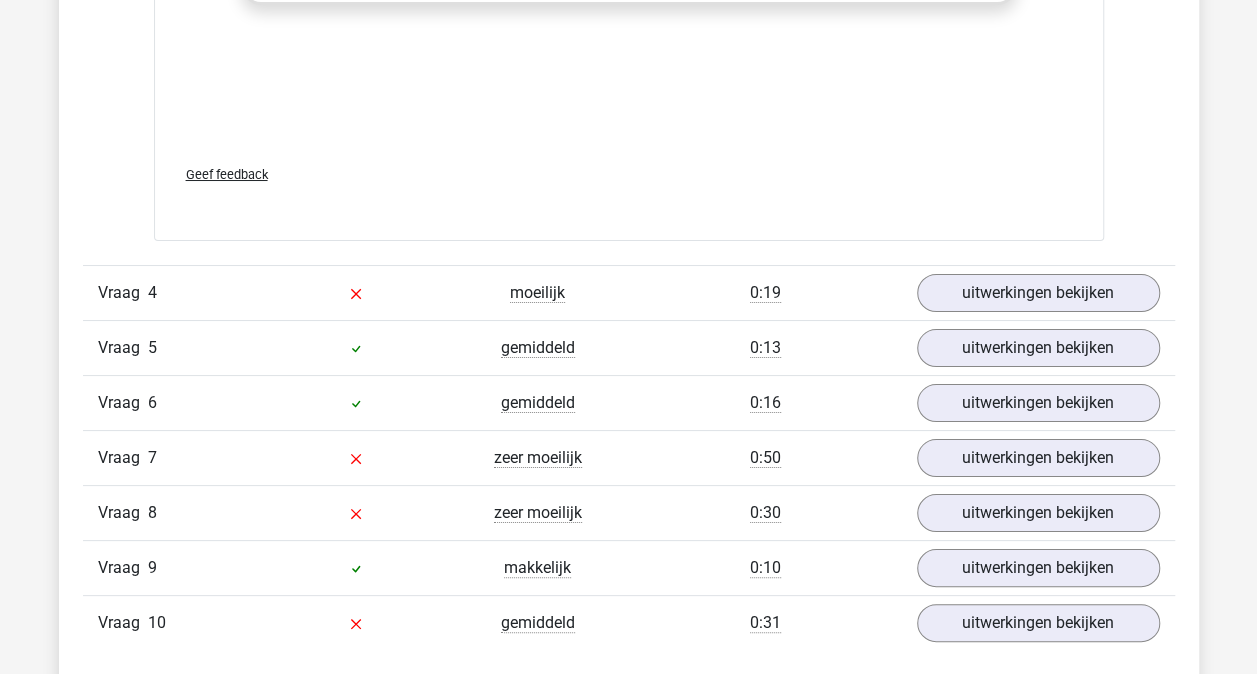 scroll, scrollTop: 3692, scrollLeft: 0, axis: vertical 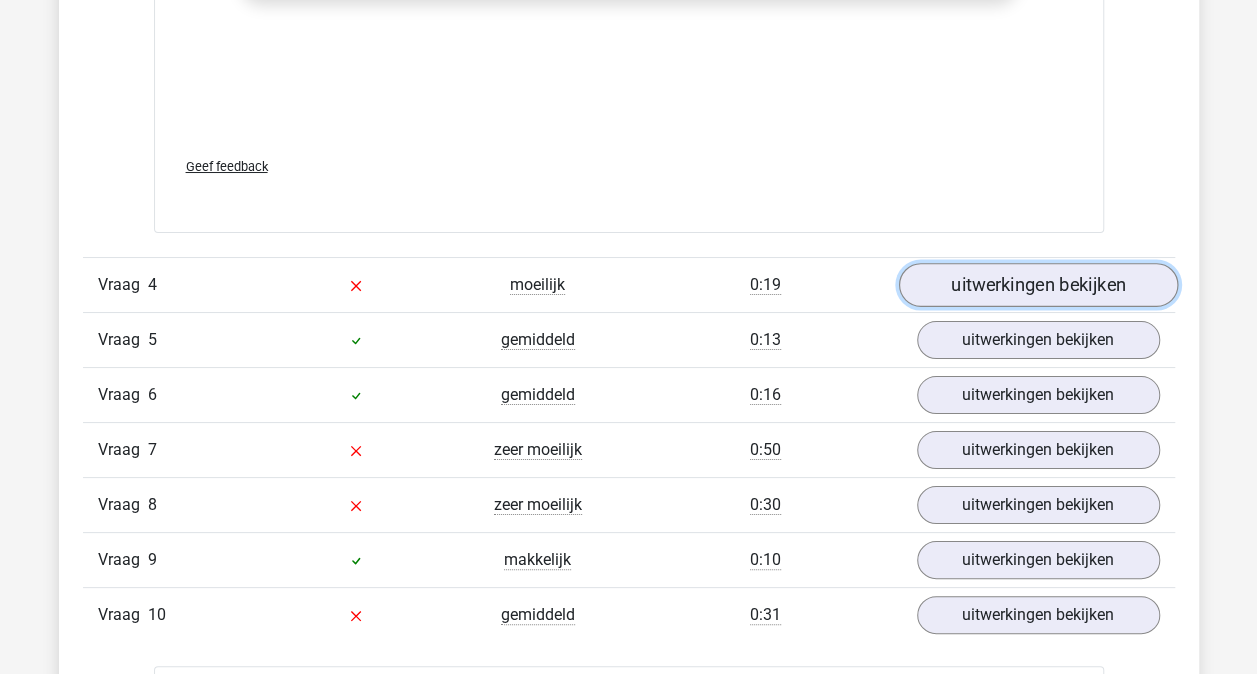 click on "uitwerkingen bekijken" at bounding box center (1037, 286) 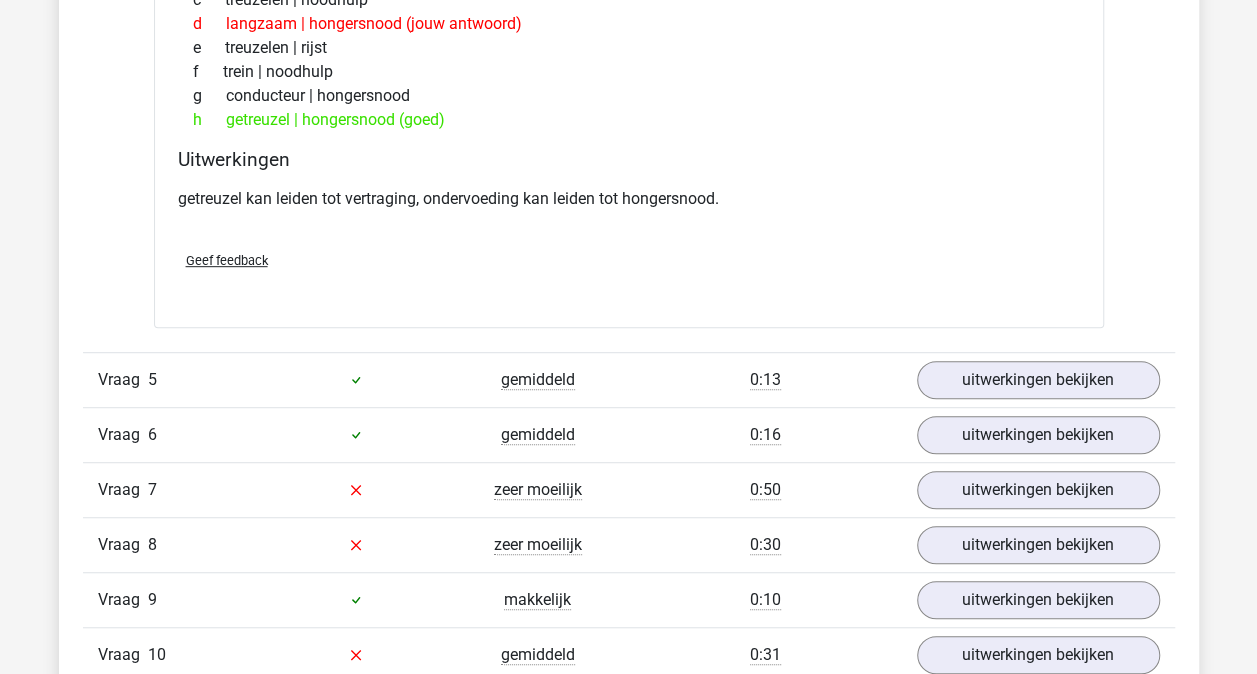 scroll, scrollTop: 4011, scrollLeft: 0, axis: vertical 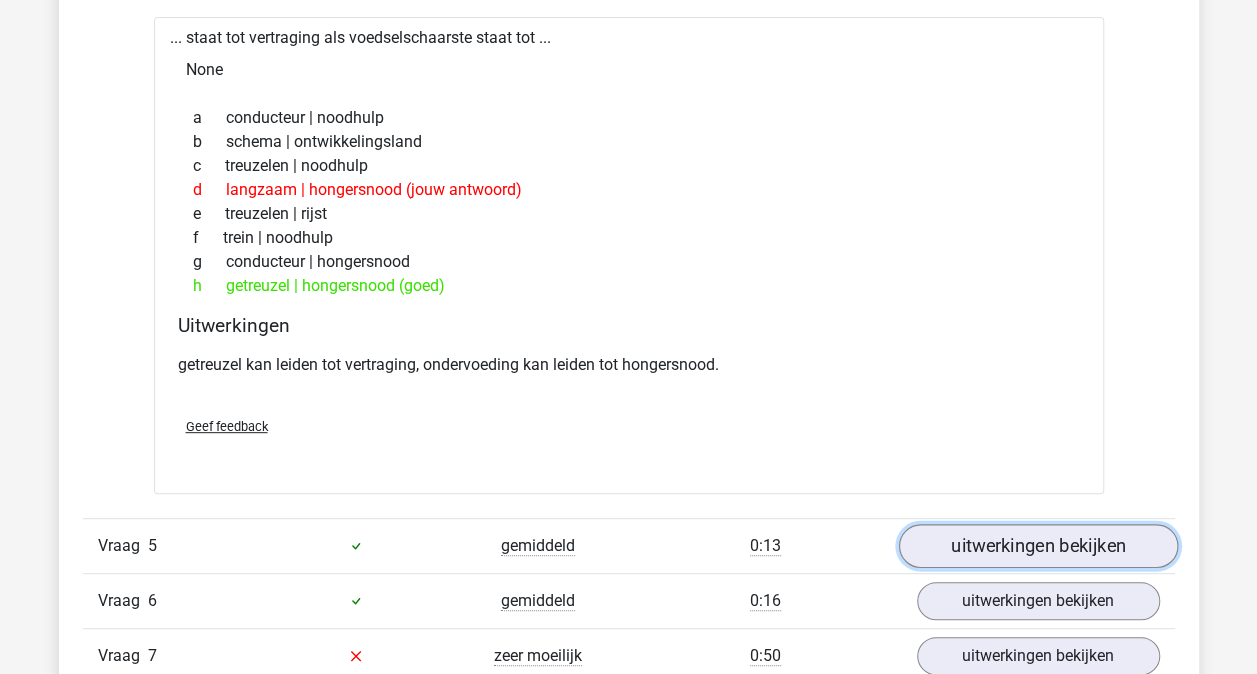 click on "uitwerkingen bekijken" at bounding box center [1037, 546] 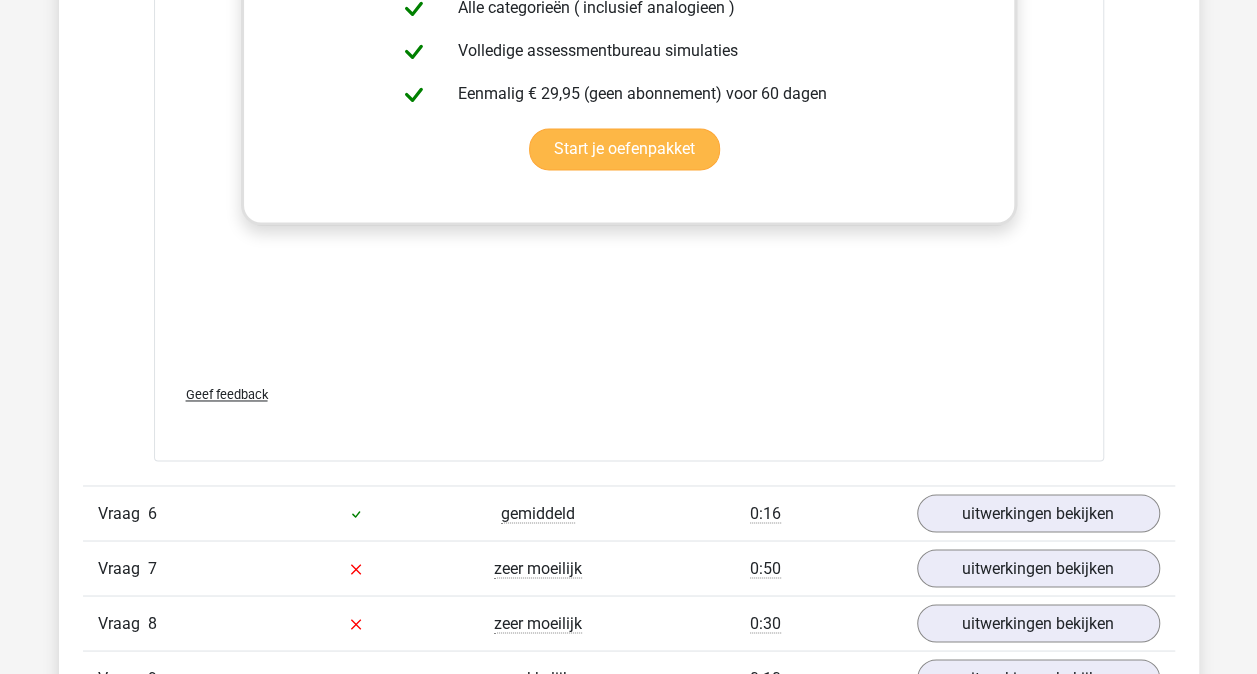 scroll, scrollTop: 5261, scrollLeft: 0, axis: vertical 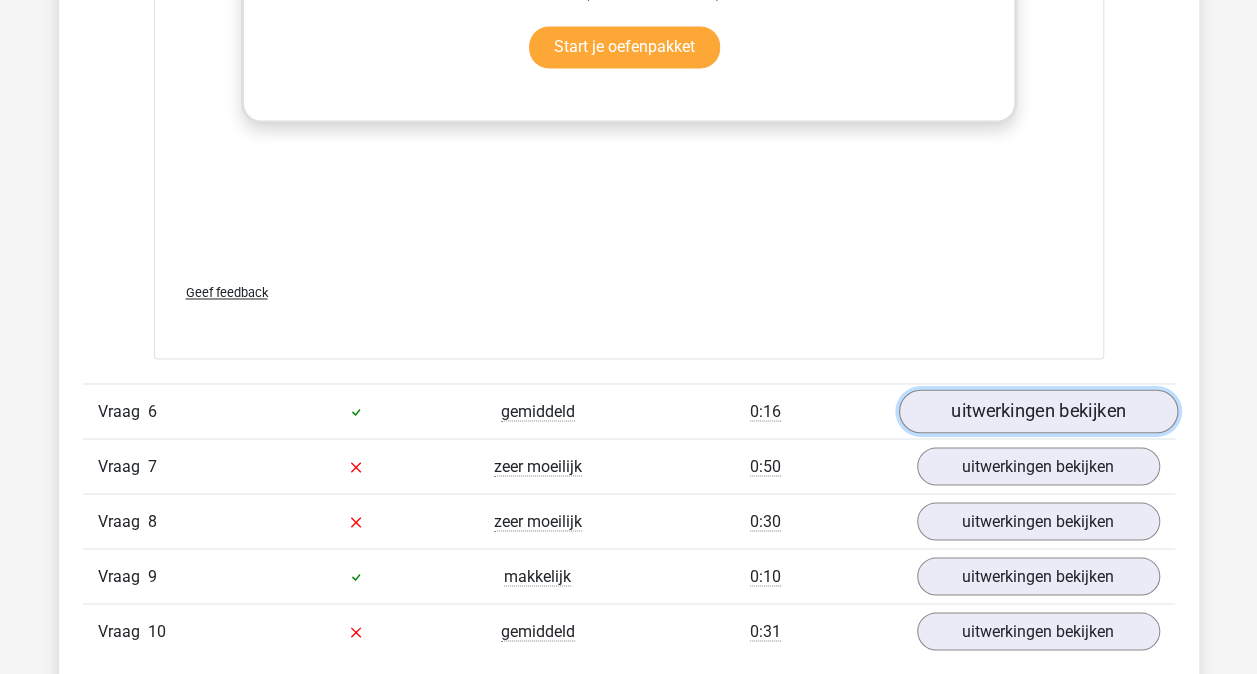 click on "uitwerkingen bekijken" at bounding box center [1037, 411] 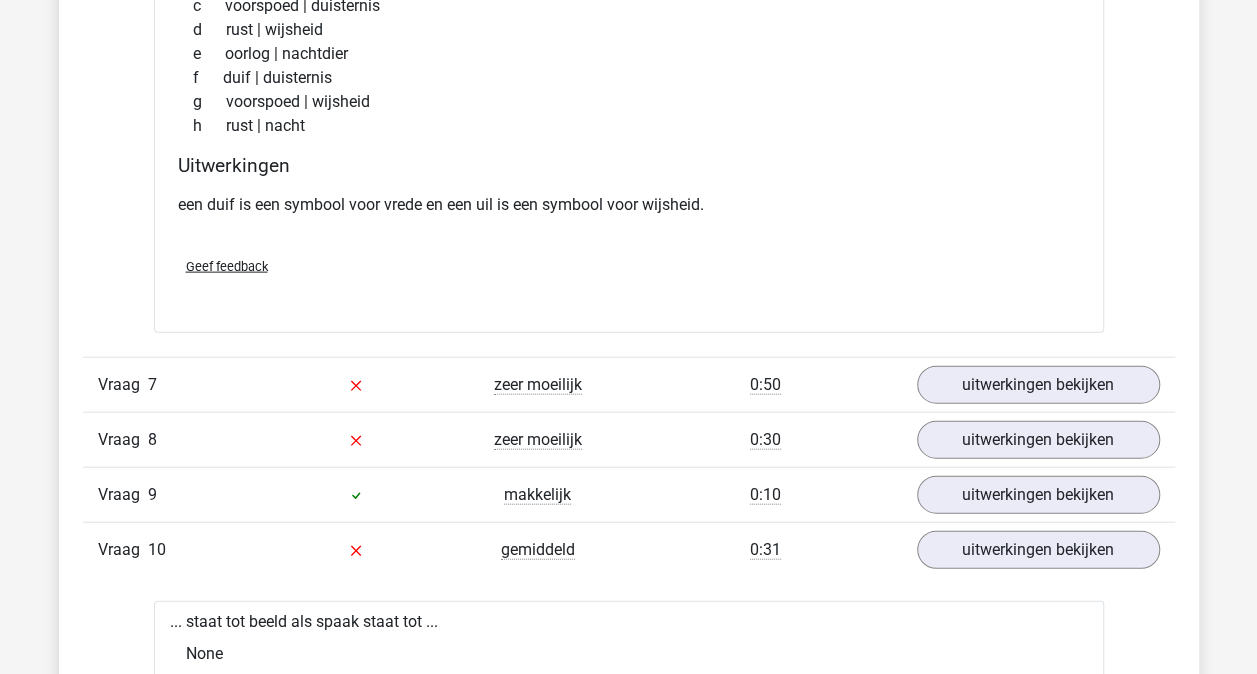 scroll, scrollTop: 5843, scrollLeft: 0, axis: vertical 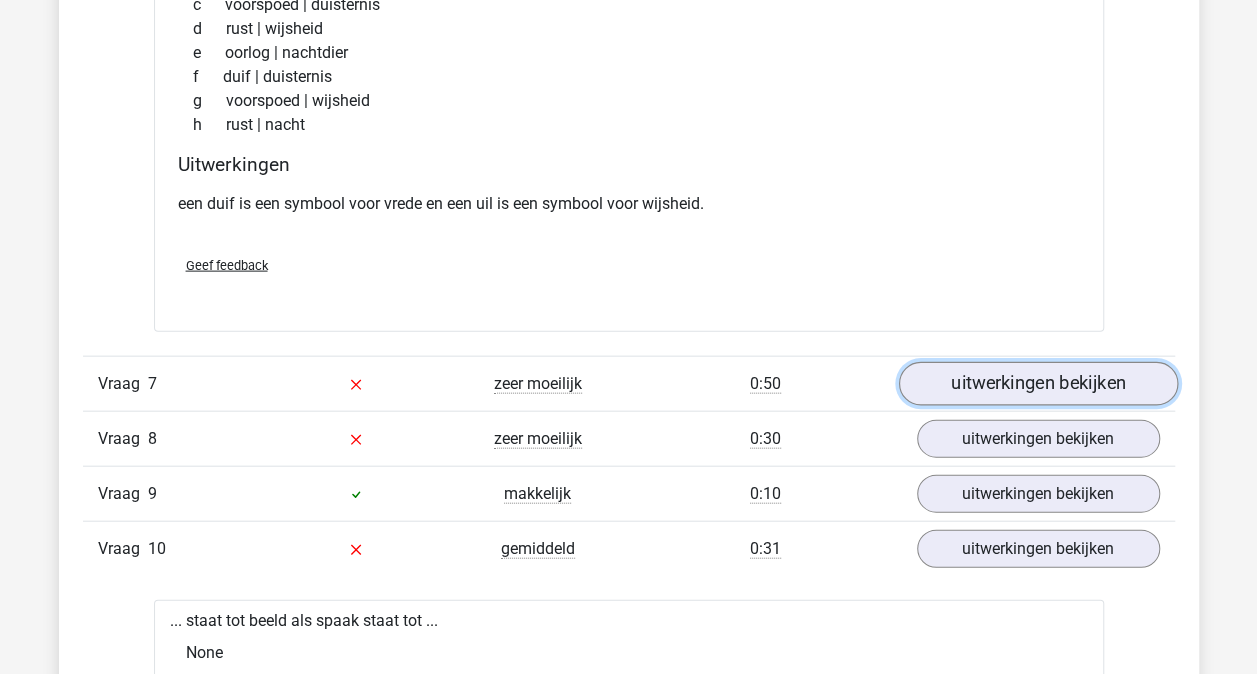click on "uitwerkingen bekijken" at bounding box center (1037, 384) 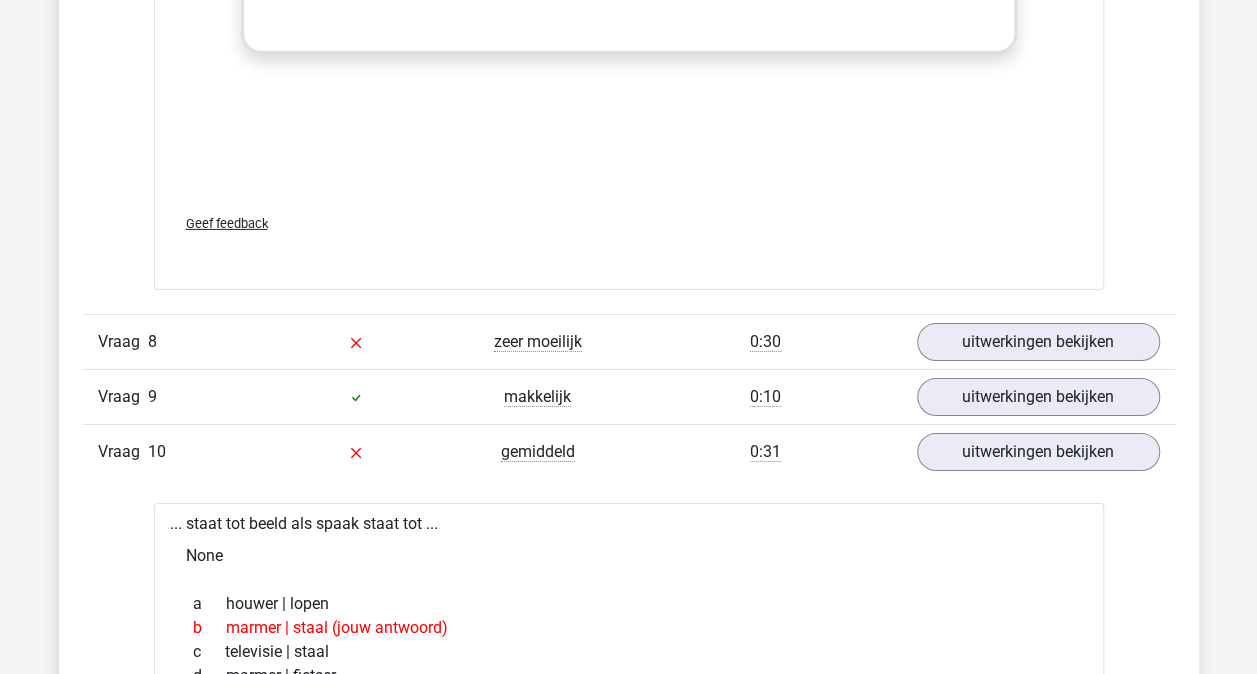 scroll, scrollTop: 7005, scrollLeft: 0, axis: vertical 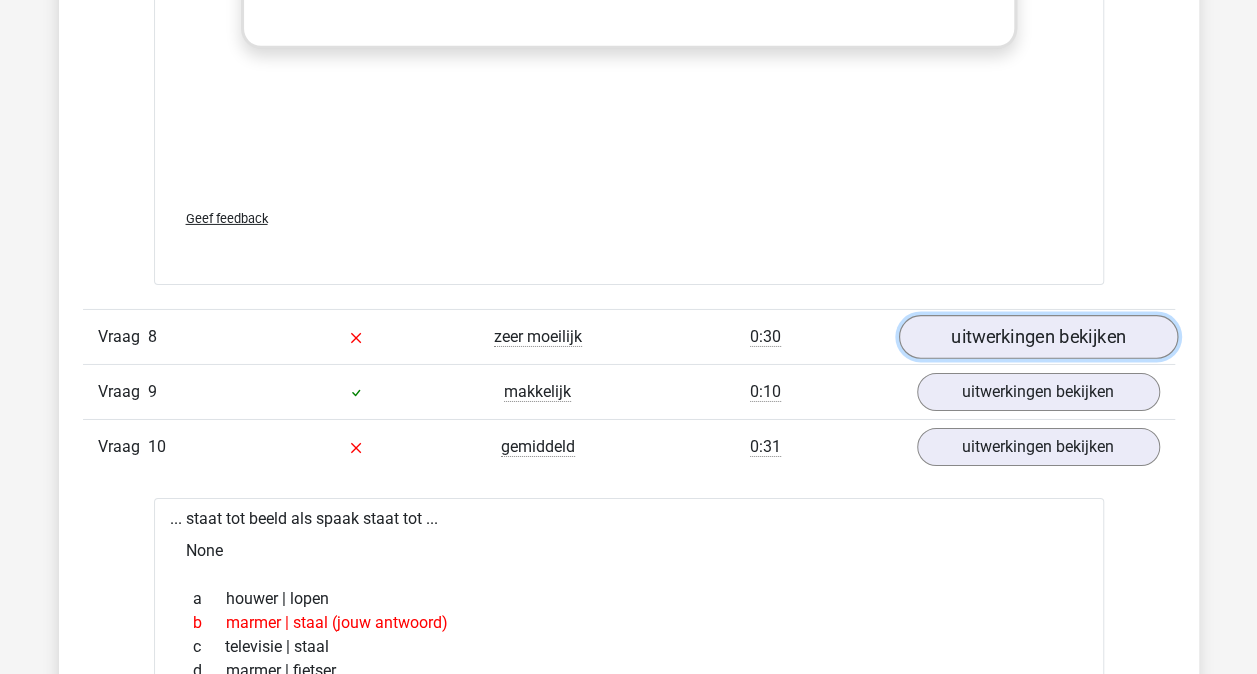 click on "uitwerkingen bekijken" at bounding box center (1037, 337) 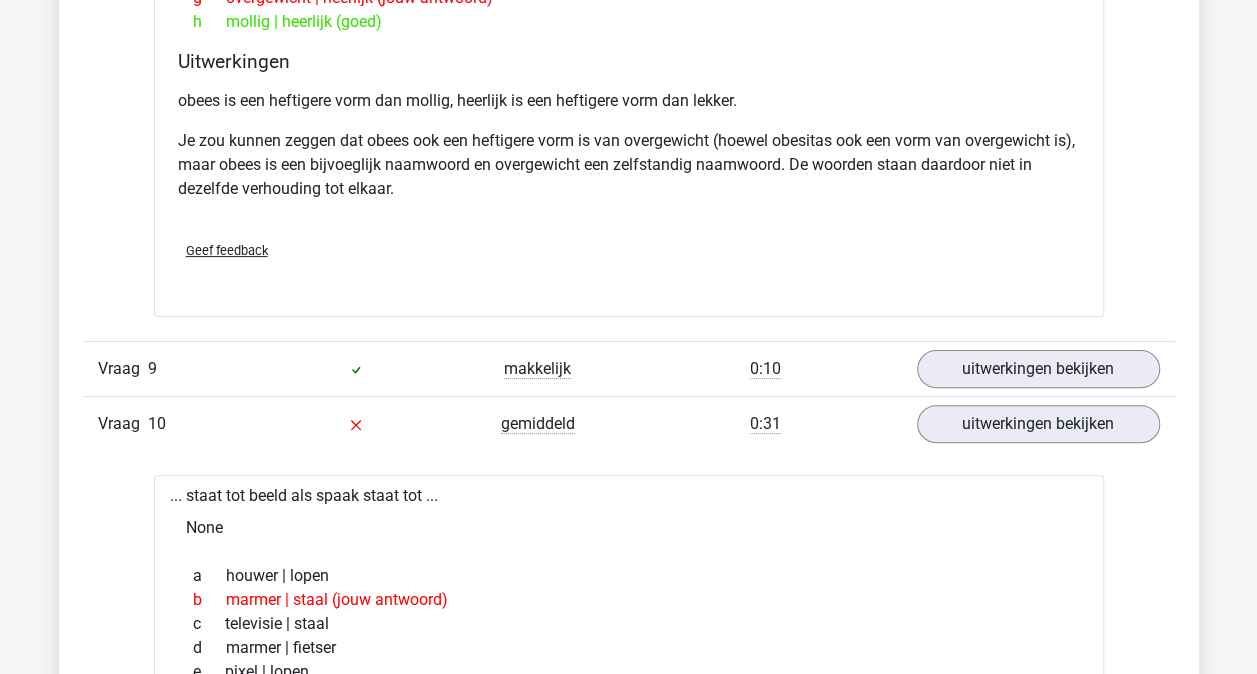 scroll, scrollTop: 7641, scrollLeft: 0, axis: vertical 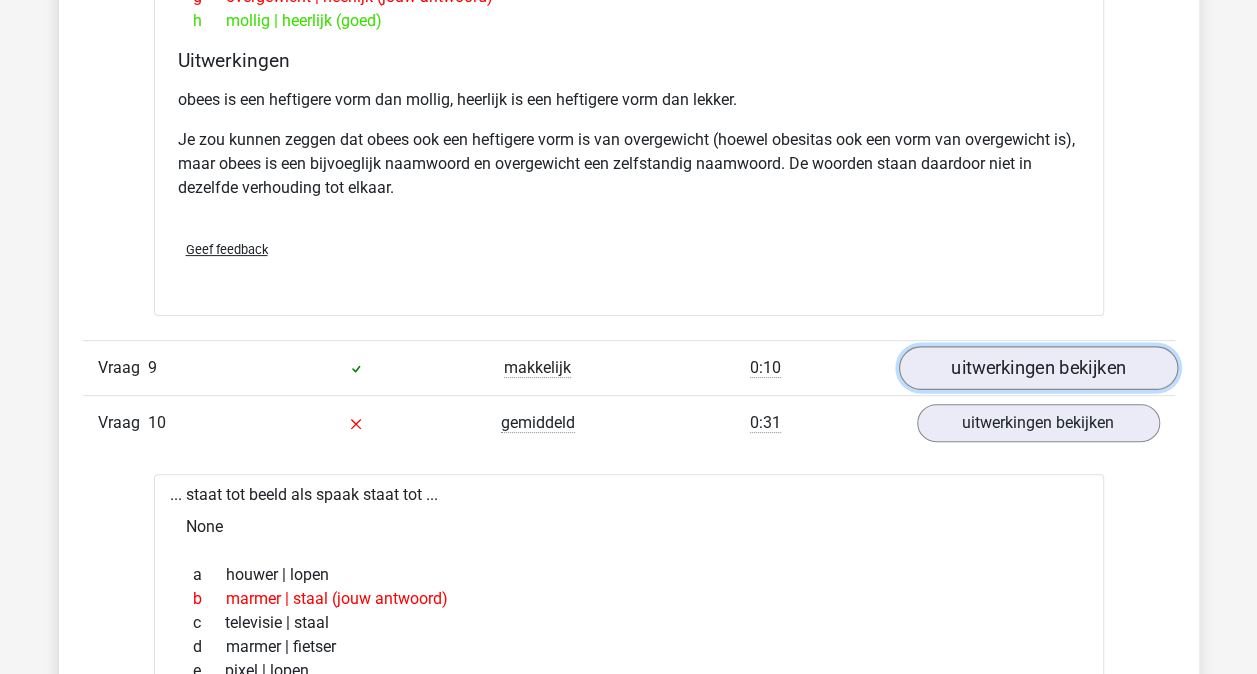 click on "uitwerkingen bekijken" at bounding box center [1037, 369] 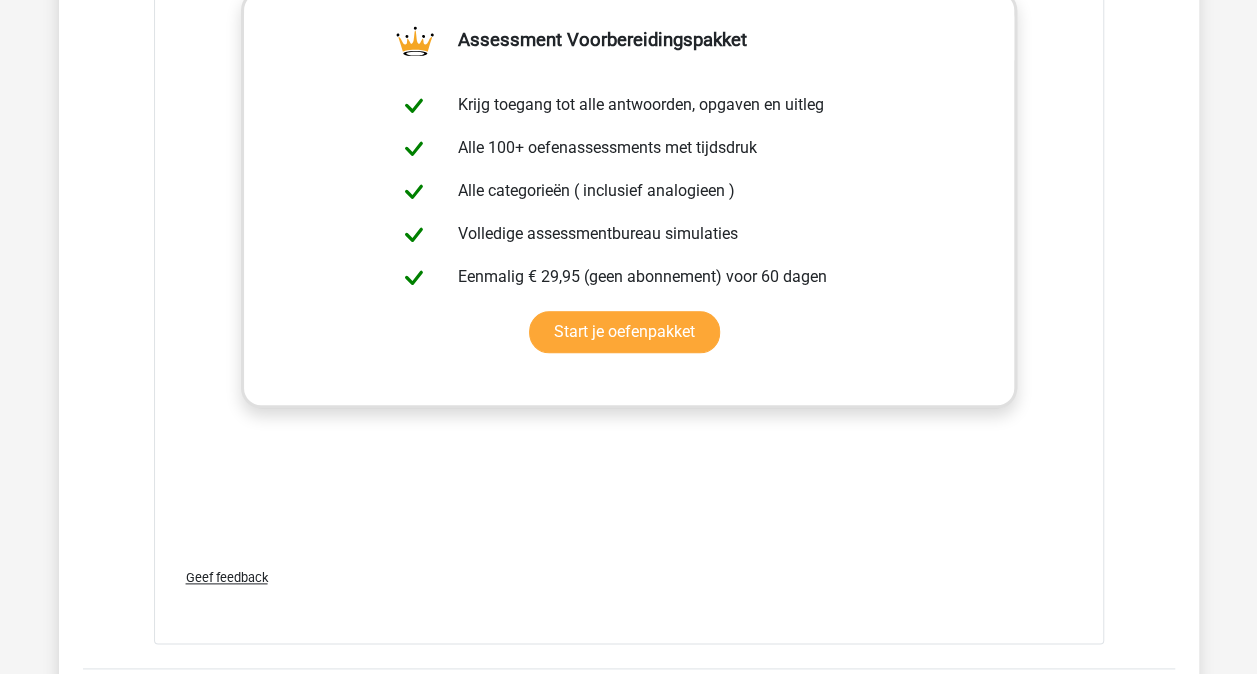 scroll, scrollTop: 8552, scrollLeft: 0, axis: vertical 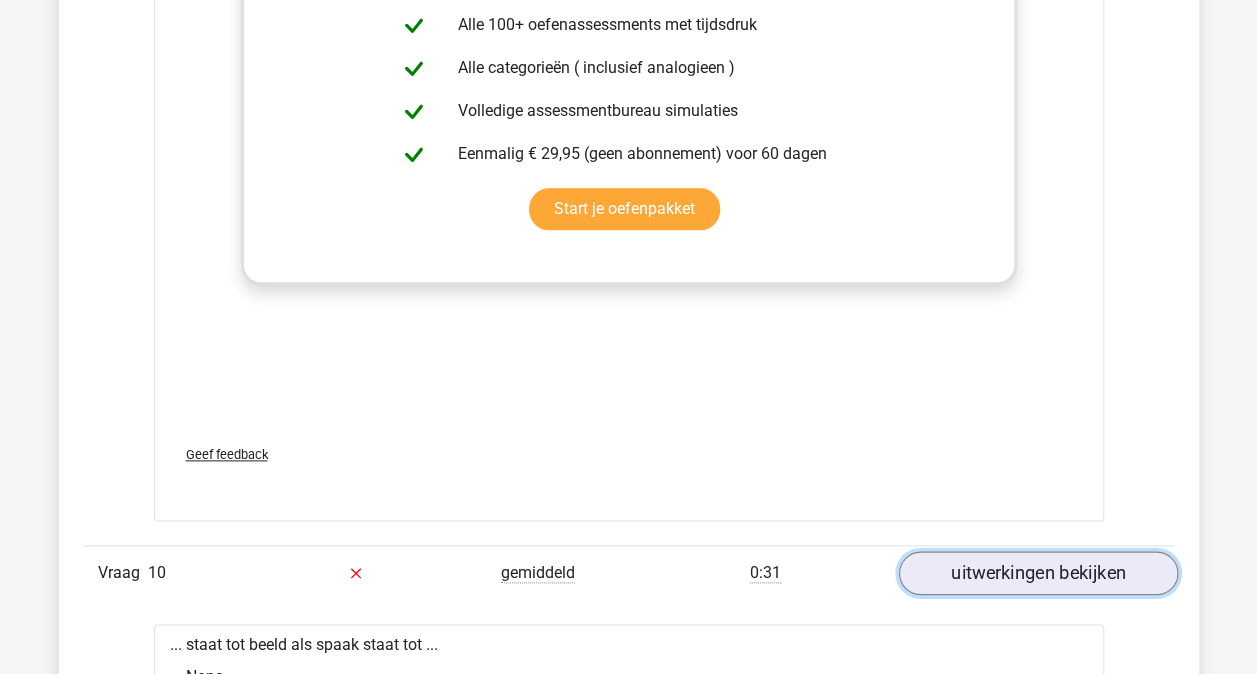 click on "uitwerkingen bekijken" at bounding box center (1037, 573) 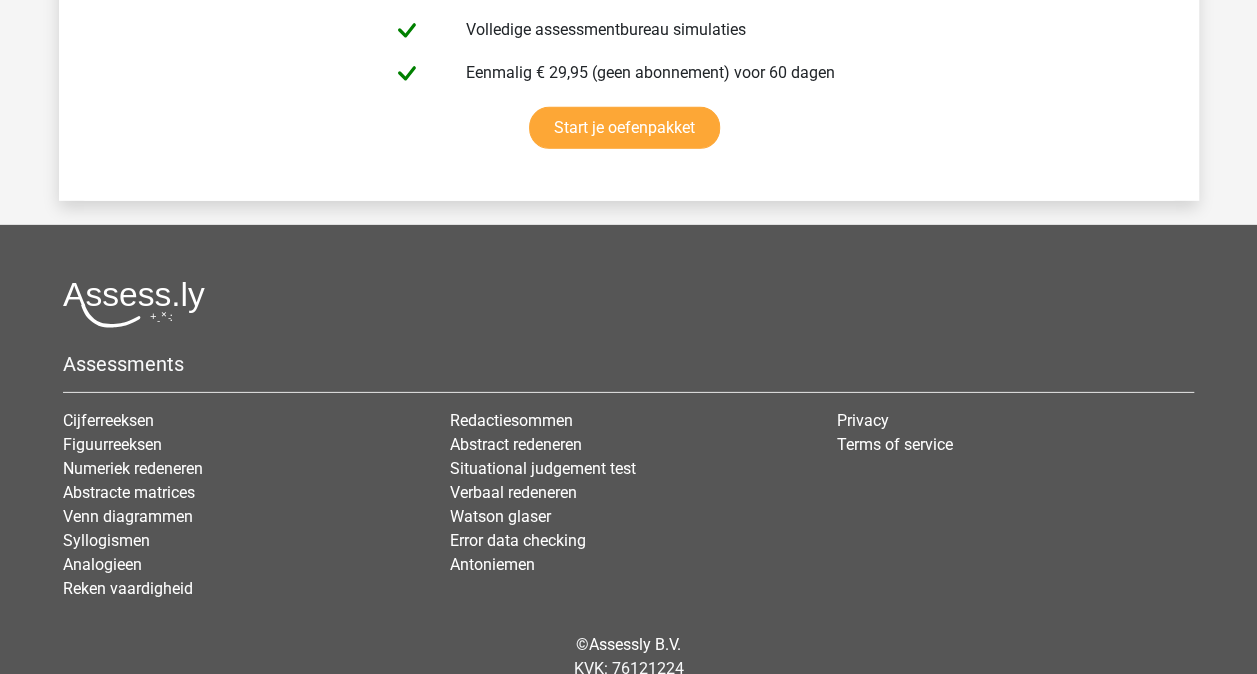 scroll, scrollTop: 10614, scrollLeft: 0, axis: vertical 